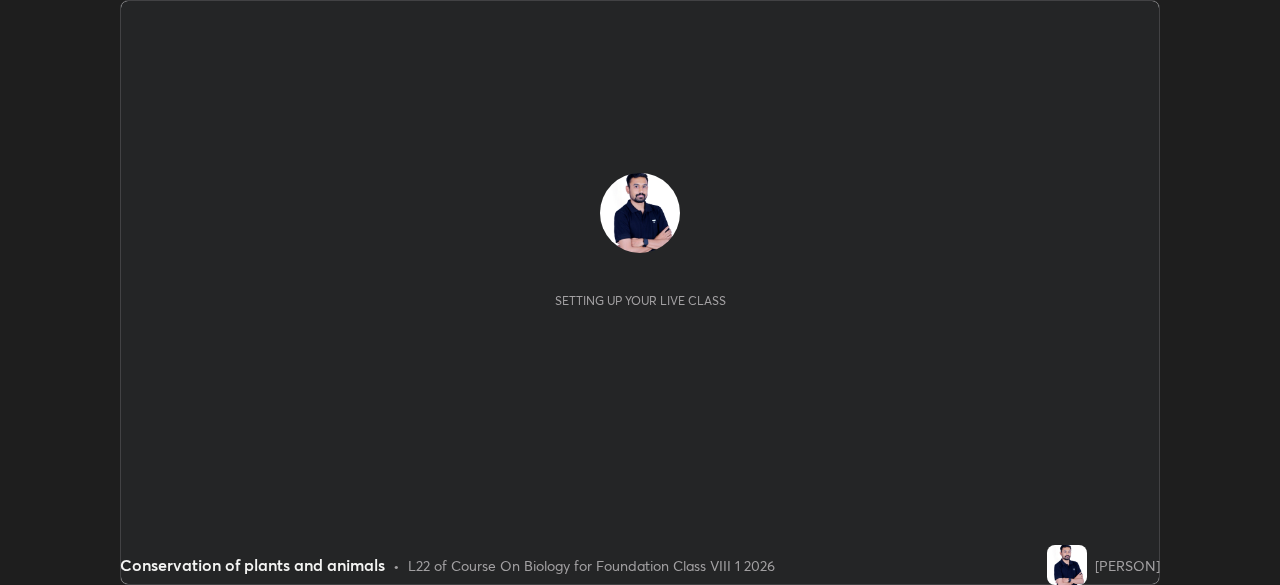 scroll, scrollTop: 0, scrollLeft: 0, axis: both 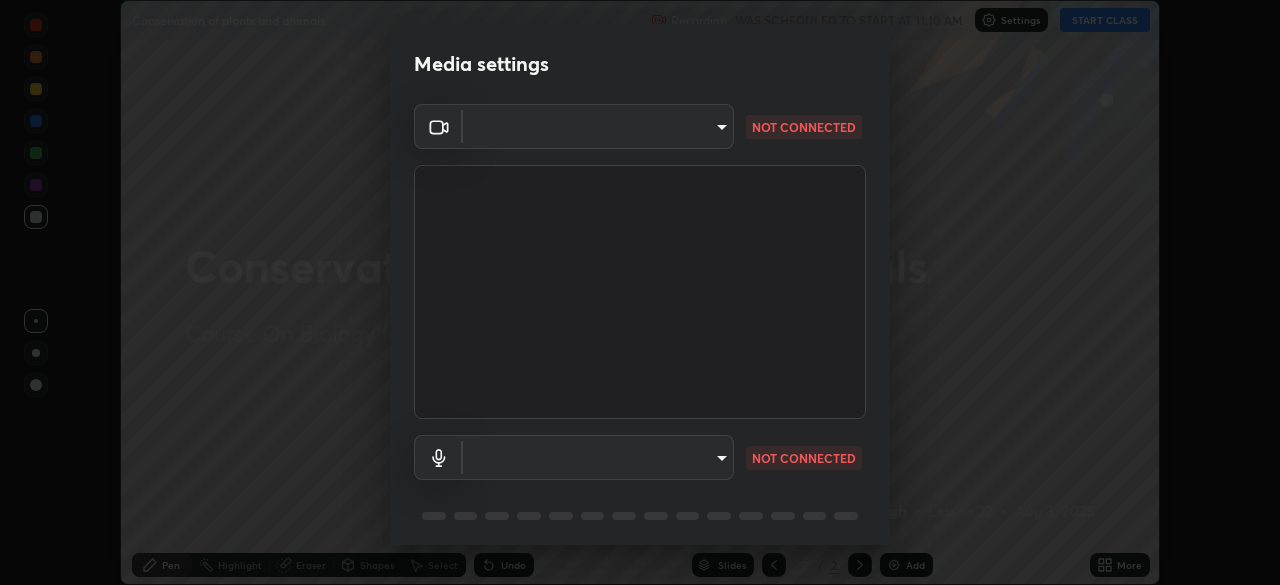 type on "ca2a7f33afe0fd030c916fdd2ec90d924ab41553388ee536aa1d754fc76036d0" 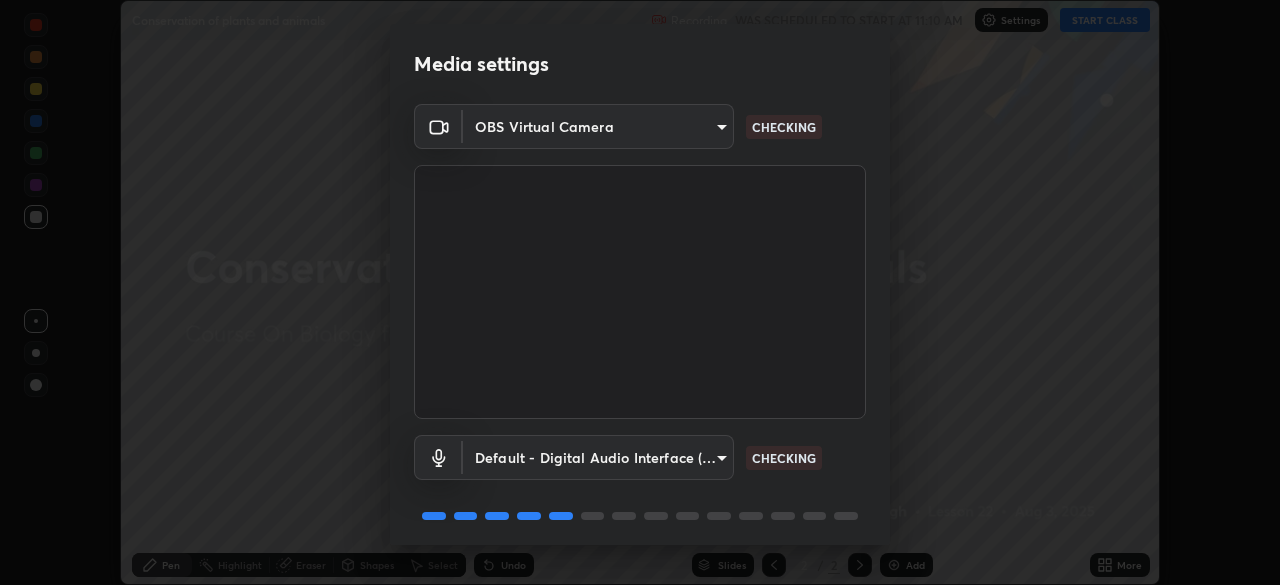 click on "Erase all Conservation of plants and animals Recording WAS SCHEDULED TO START AT  11:10 AM Settings START CLASS Setting up your live class Conservation of plants and animals • L22 of Course On Biology for Foundation Class VIII 1 2026 [PERSON] Pen Highlight Eraser Shapes Select Undo Slides 2 / 2 Add More No doubts shared Encourage your learners to ask a doubt for better clarity Report an issue Reason for reporting Buffering Chat not working Audio - Video sync issue Educator video quality low ​ Attach an image Report Media settings OBS Virtual Camera ca2a7f33afe0fd030c916fdd2ec90d924ab41553388ee536aa1d754fc76036d0 CHECKING Default - Digital Audio Interface (2- Cam Link 4K) default CHECKING 1 / 5 Next" at bounding box center [640, 292] 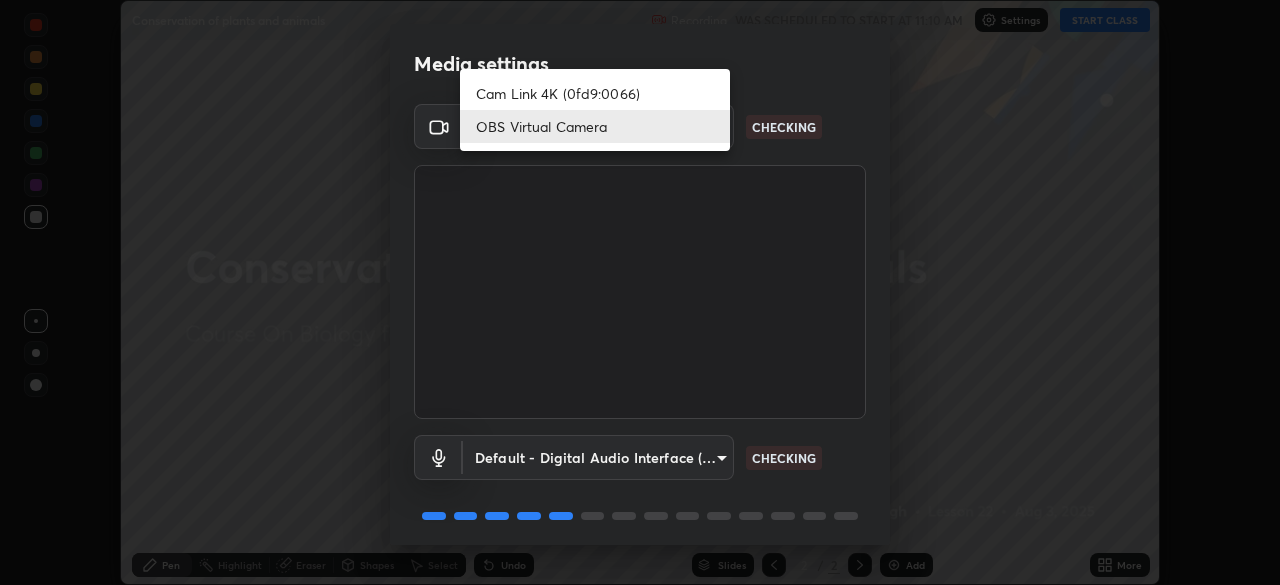 click on "Cam Link 4K (0fd9:0066)" at bounding box center (595, 93) 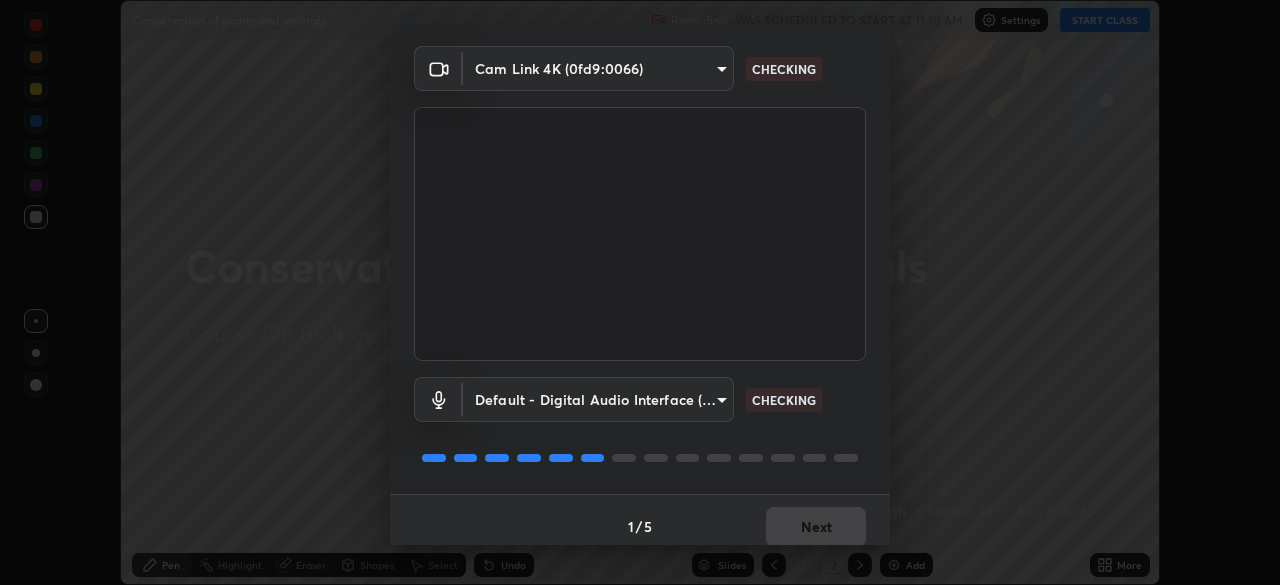 scroll, scrollTop: 71, scrollLeft: 0, axis: vertical 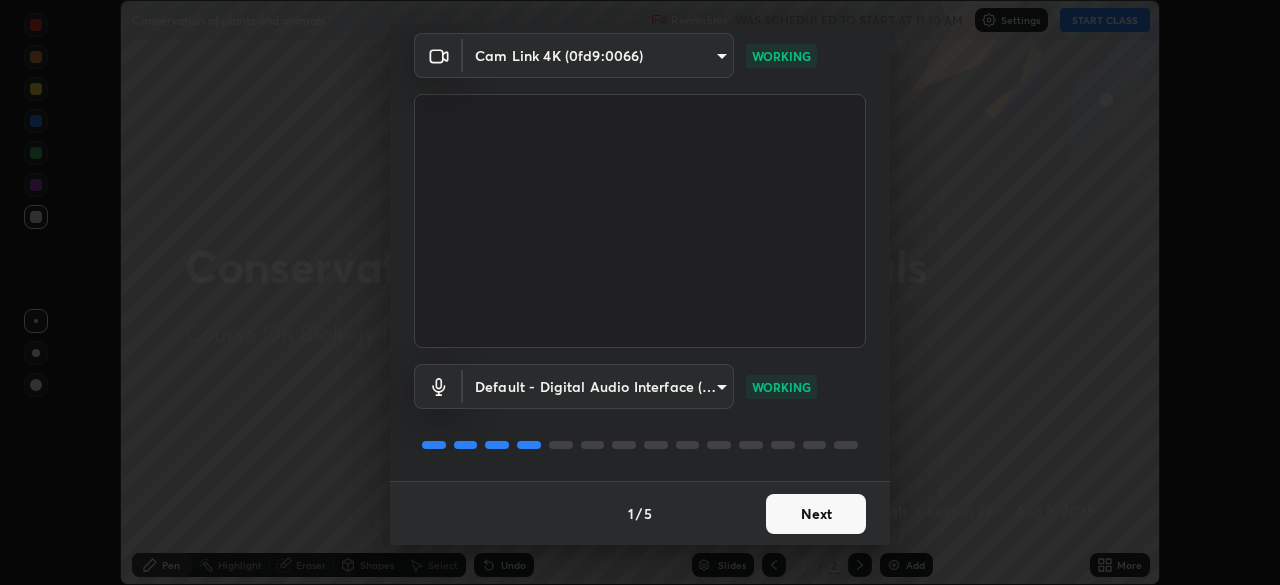 click on "Next" at bounding box center (816, 514) 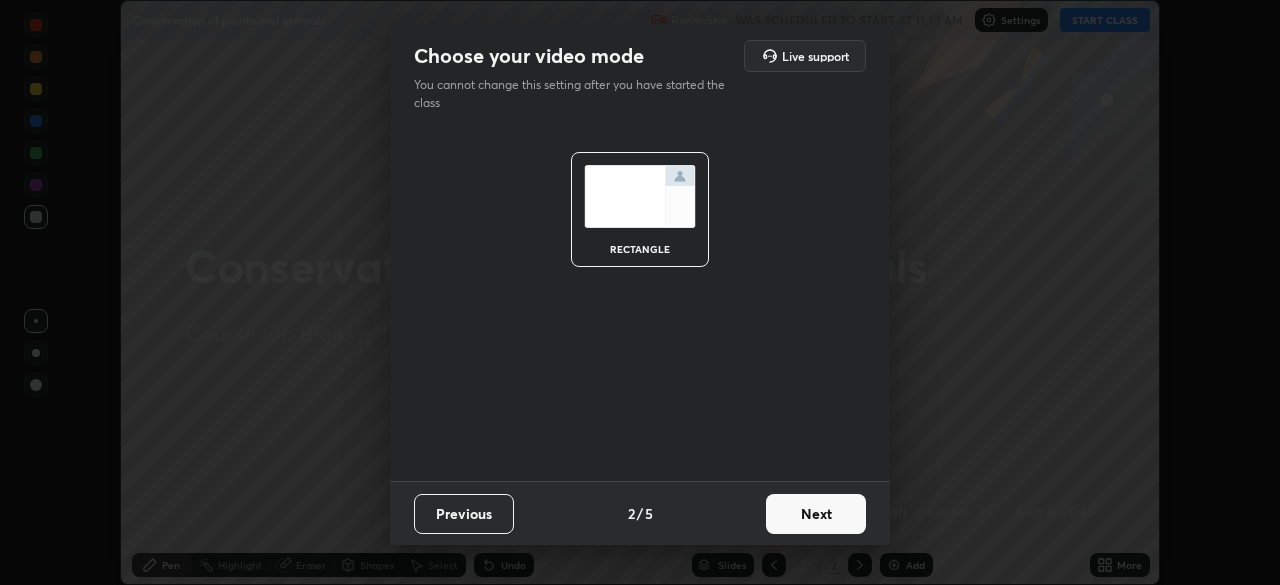 scroll, scrollTop: 0, scrollLeft: 0, axis: both 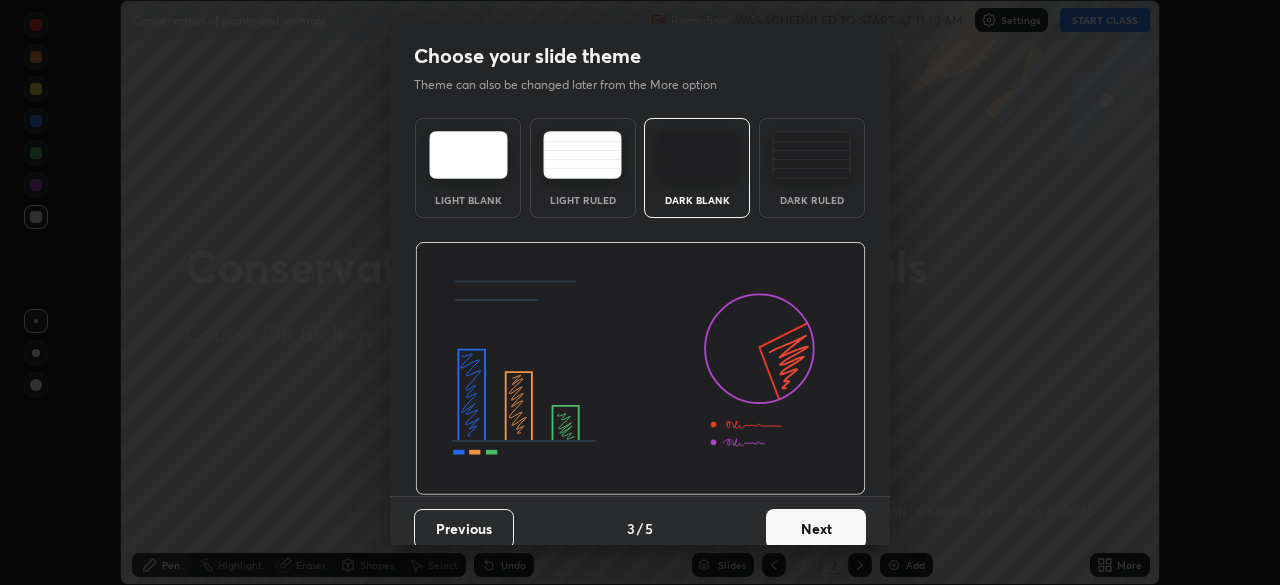 click on "Next" at bounding box center [816, 529] 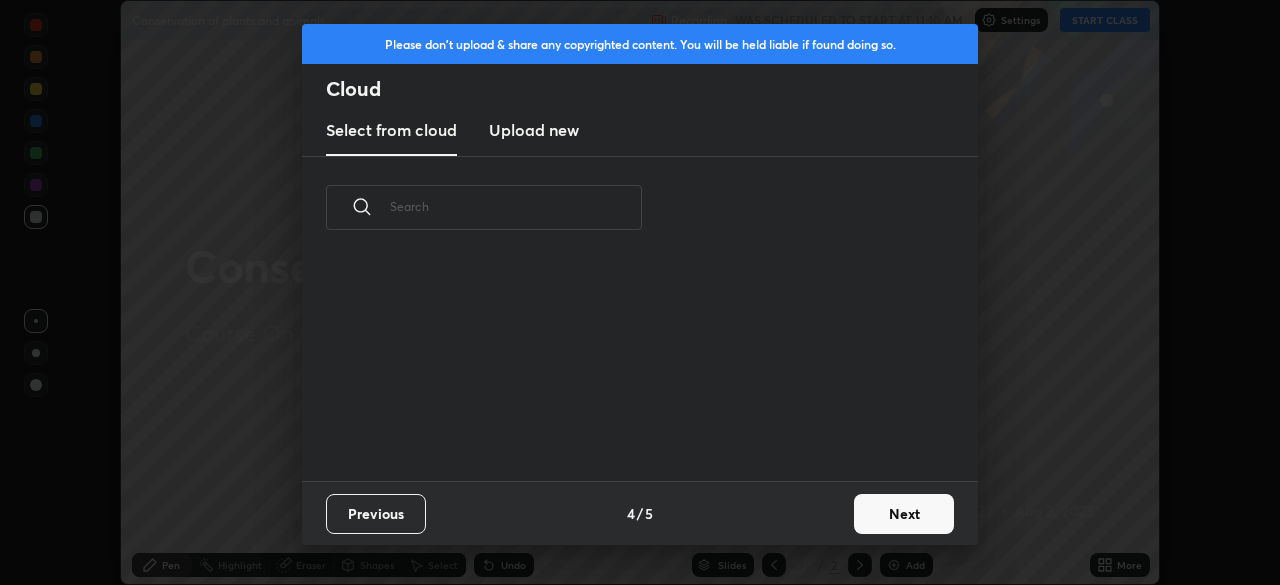 click on "Previous 4 / 5 Next" at bounding box center (640, 513) 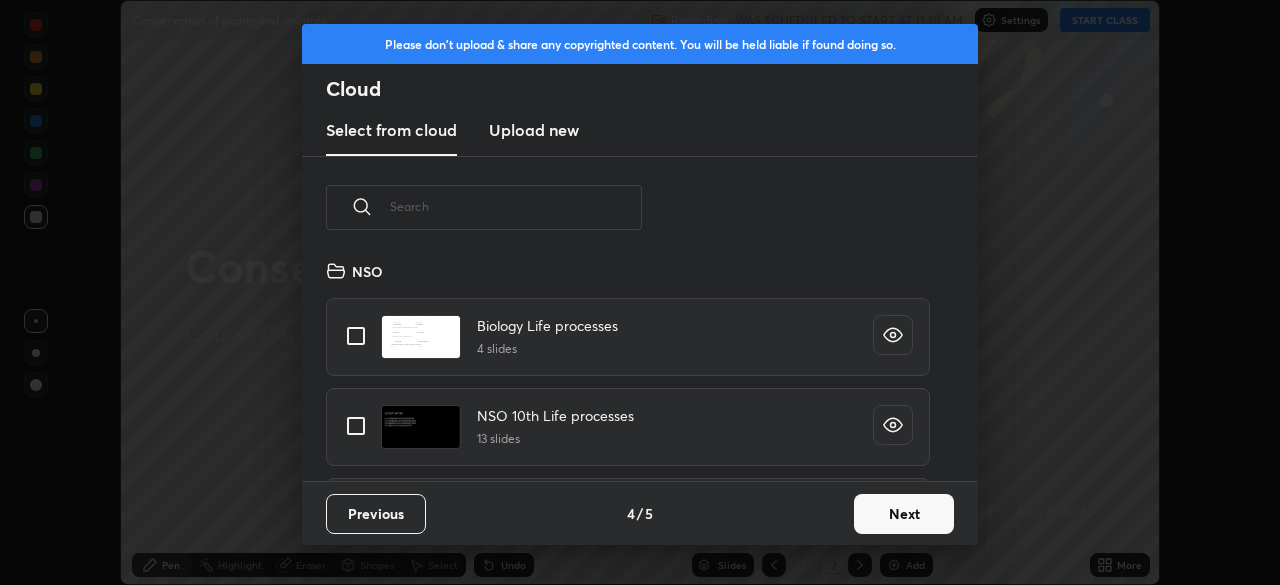 click on "Next" at bounding box center (904, 514) 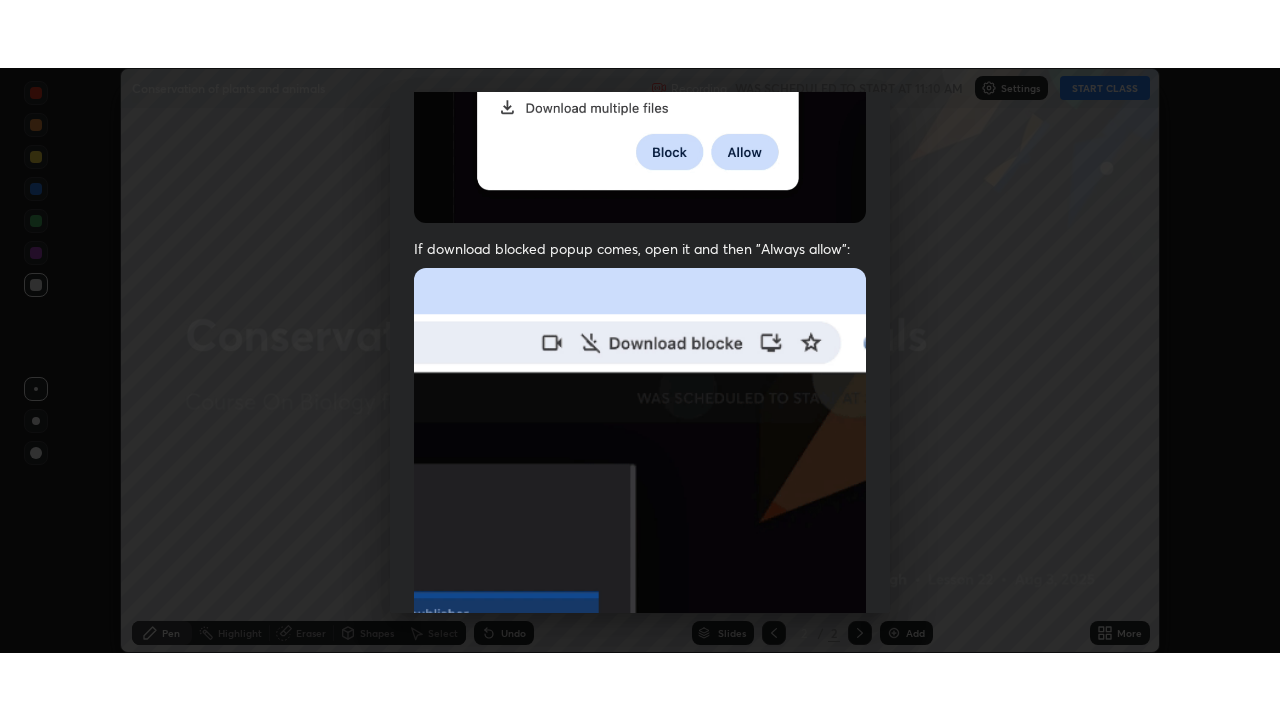 scroll, scrollTop: 479, scrollLeft: 0, axis: vertical 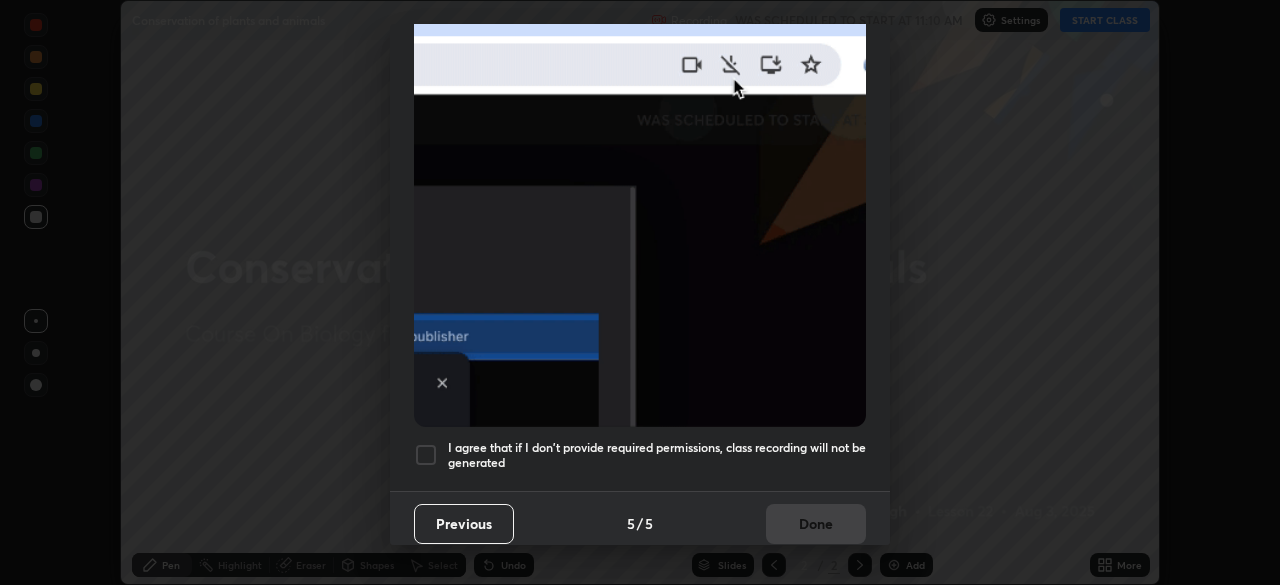 click at bounding box center [426, 455] 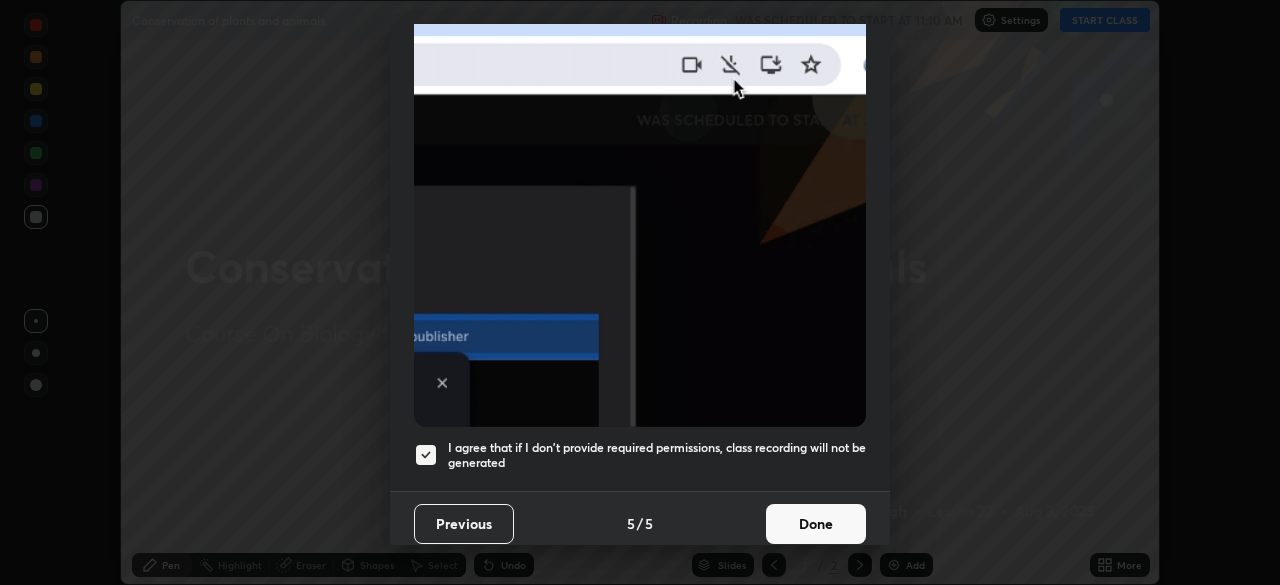 click on "Done" at bounding box center (816, 524) 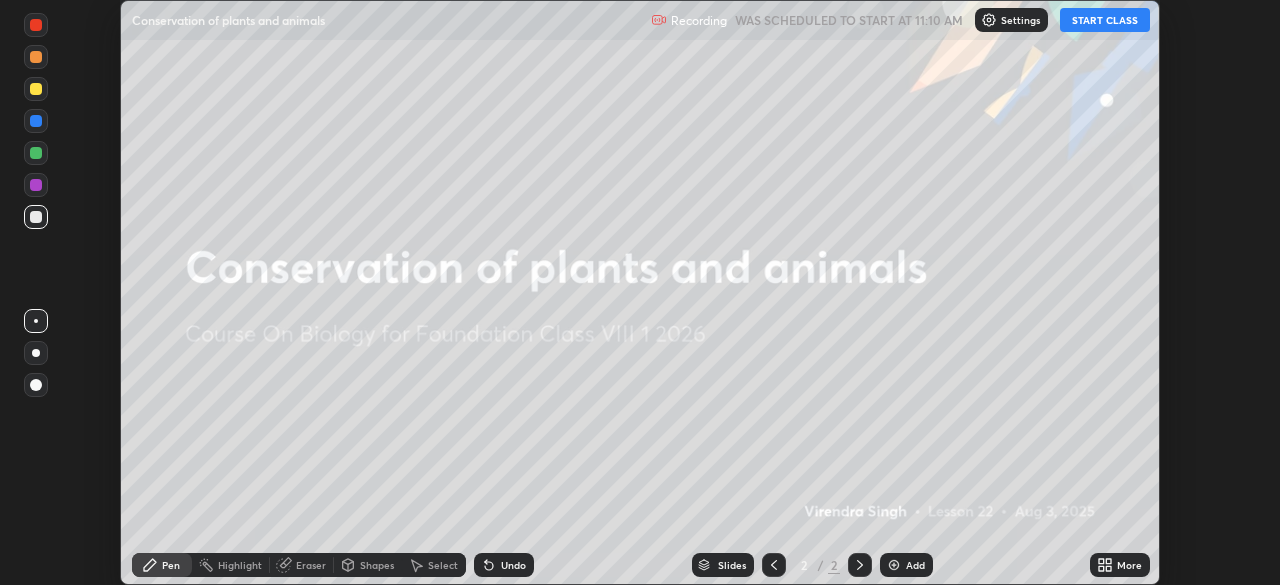 click on "START CLASS" at bounding box center [1105, 20] 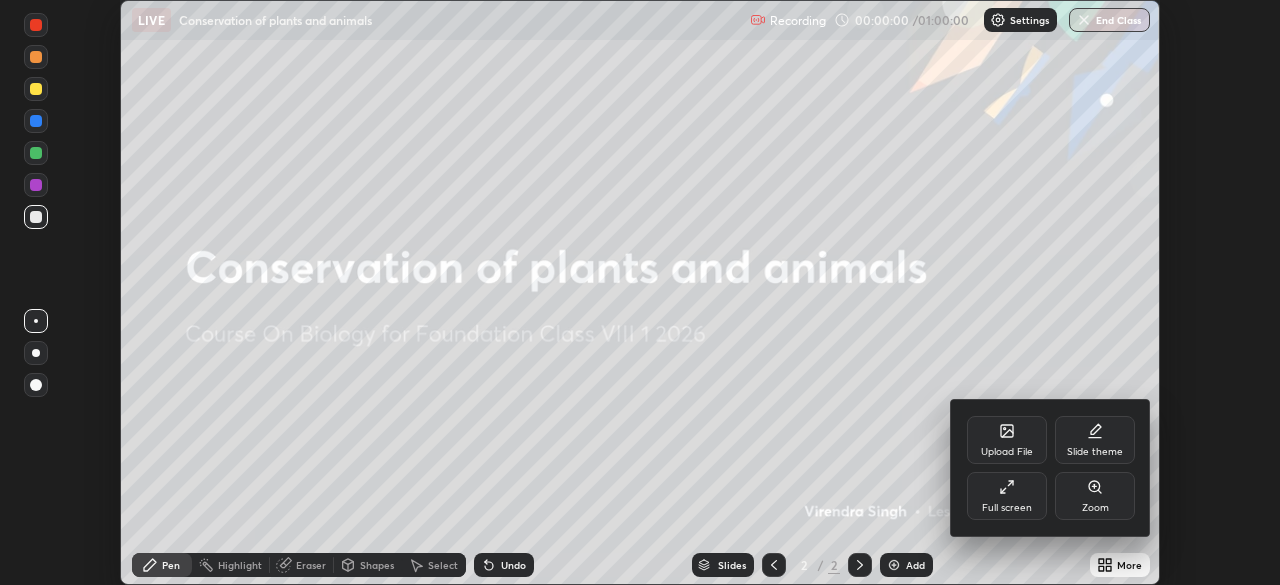 click on "Full screen" at bounding box center [1007, 508] 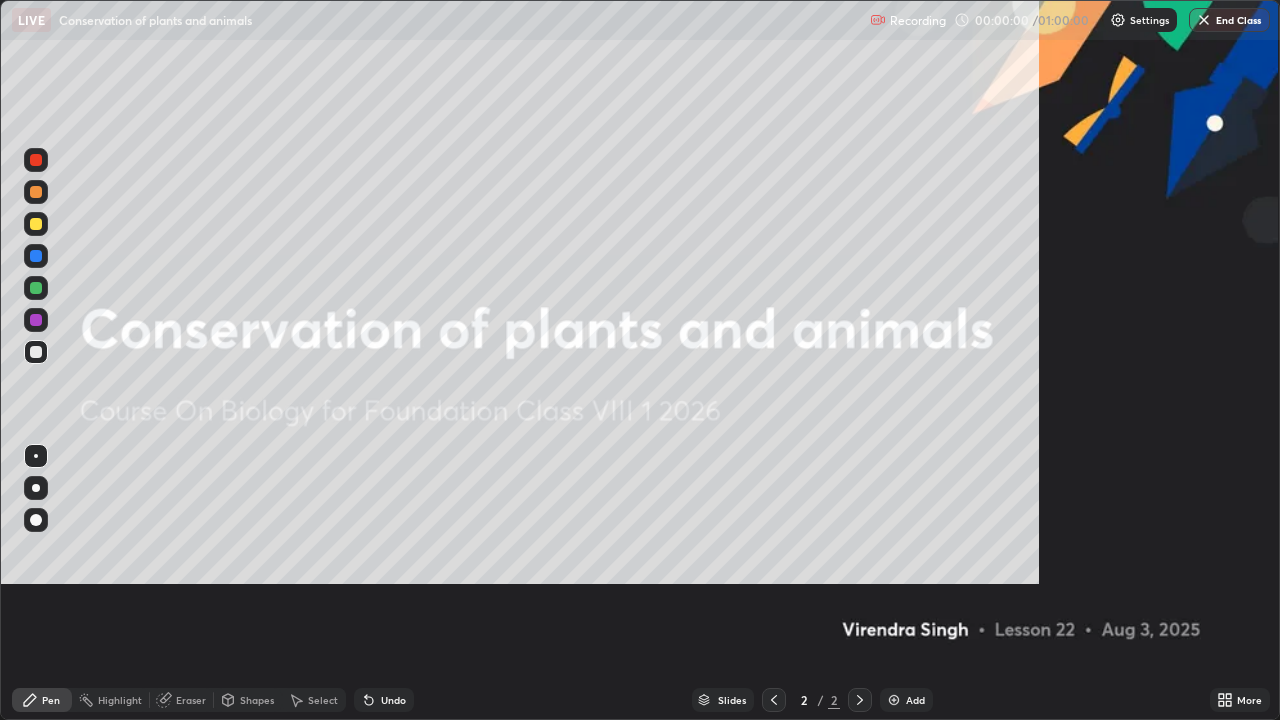 scroll, scrollTop: 99280, scrollLeft: 98720, axis: both 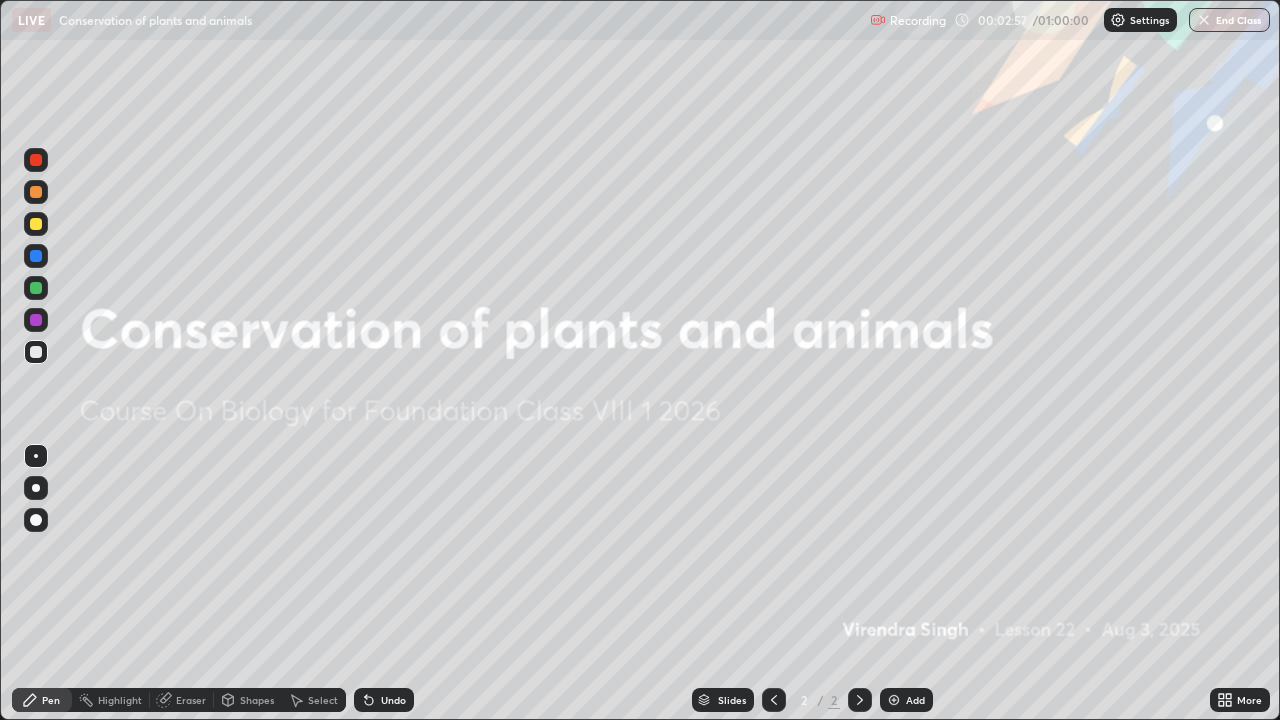 click at bounding box center [894, 700] 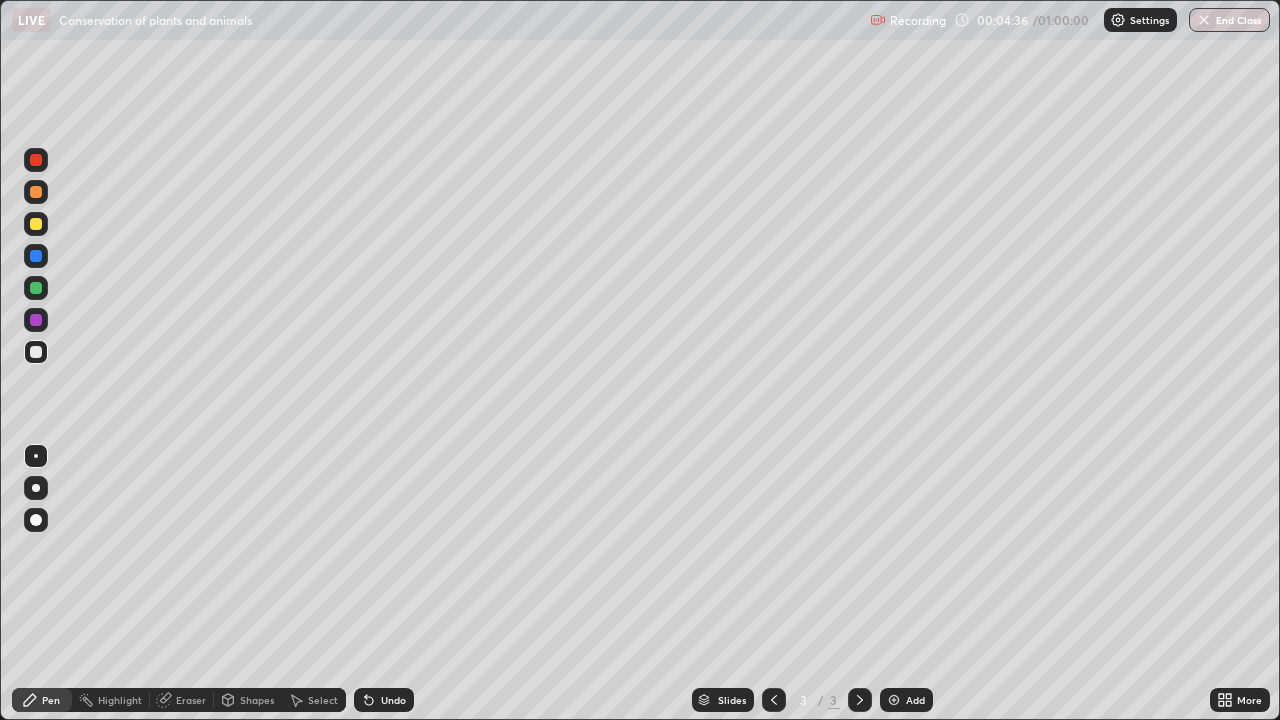 click at bounding box center [36, 224] 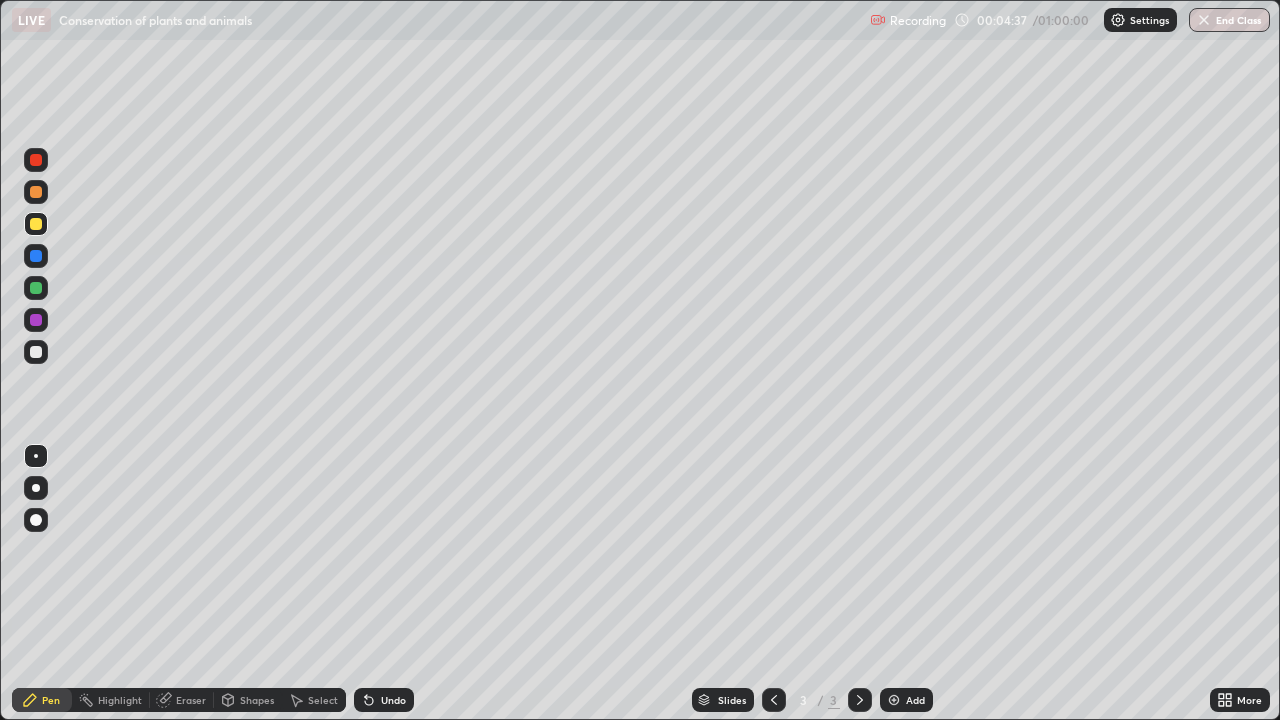click at bounding box center [36, 488] 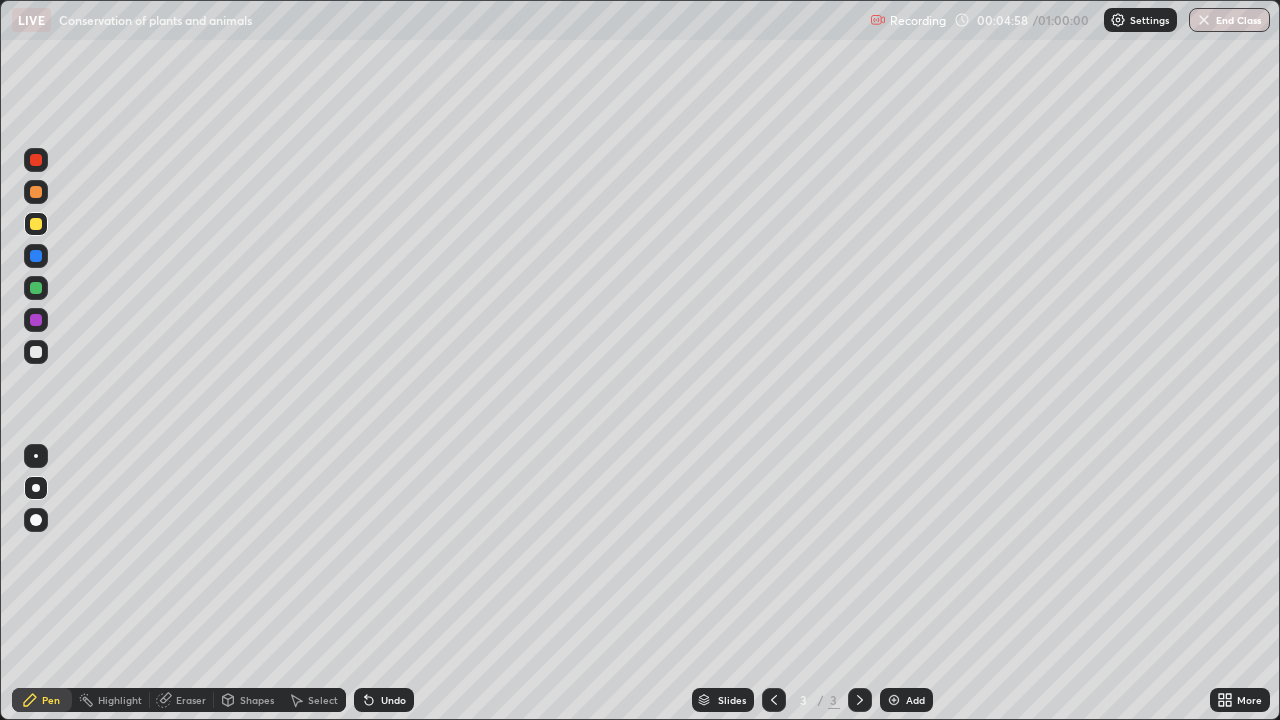click at bounding box center [36, 352] 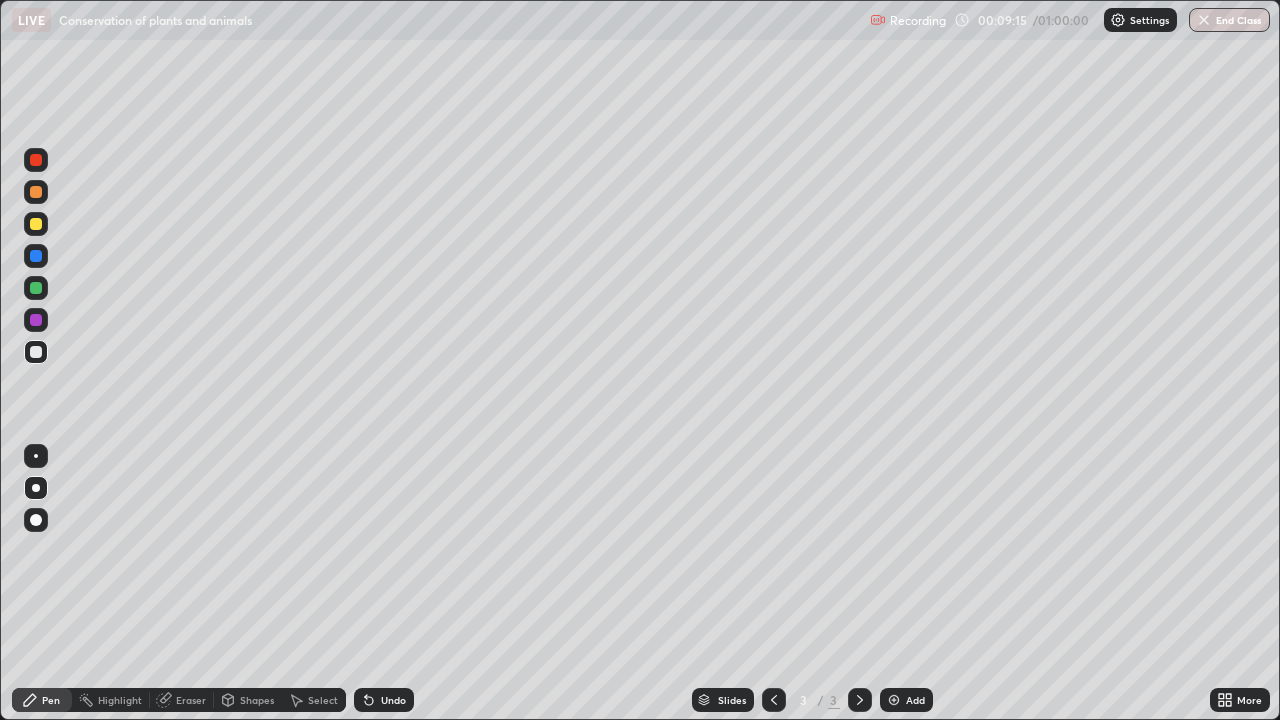 click on "Select" at bounding box center [323, 700] 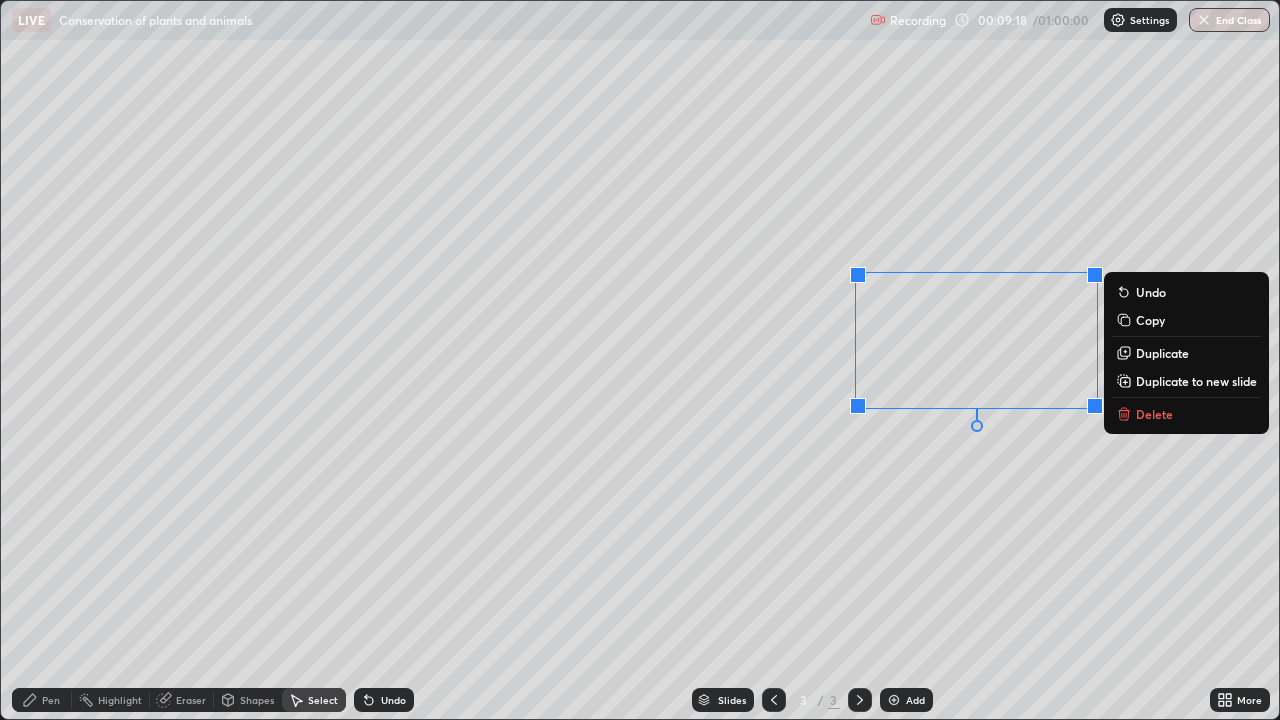 click on "Delete" at bounding box center [1154, 414] 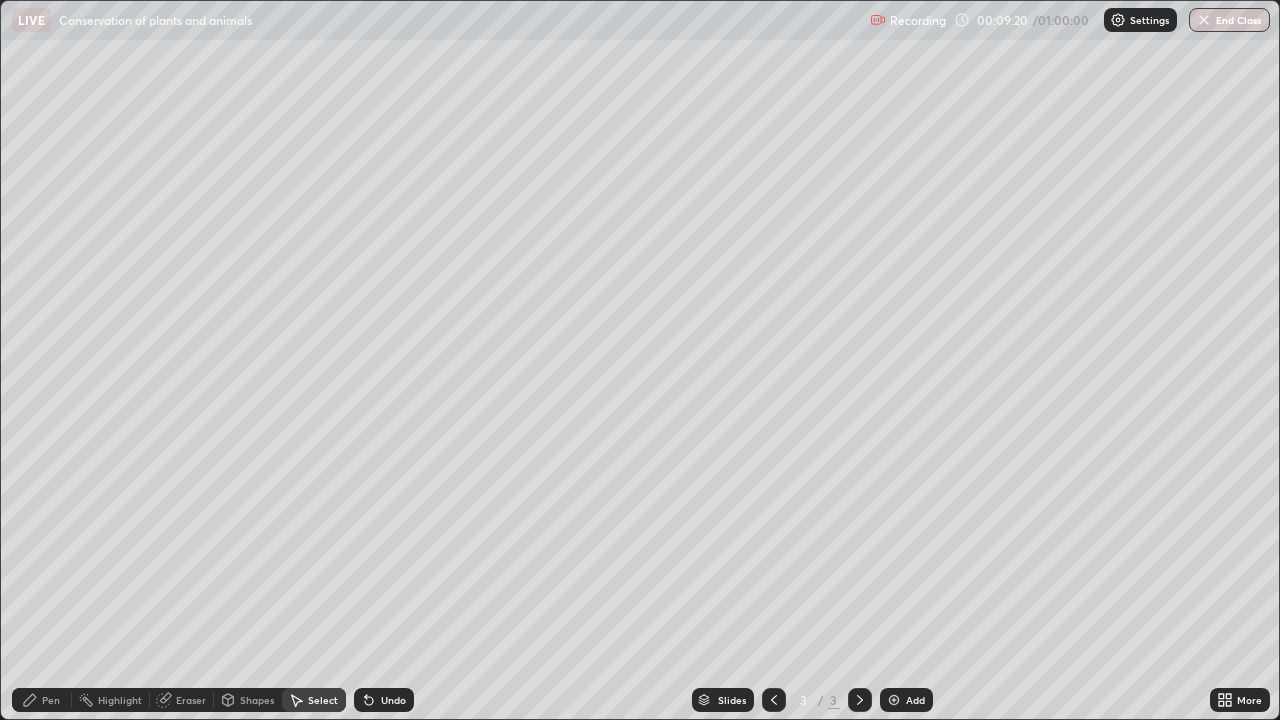 click on "Pen" at bounding box center (51, 700) 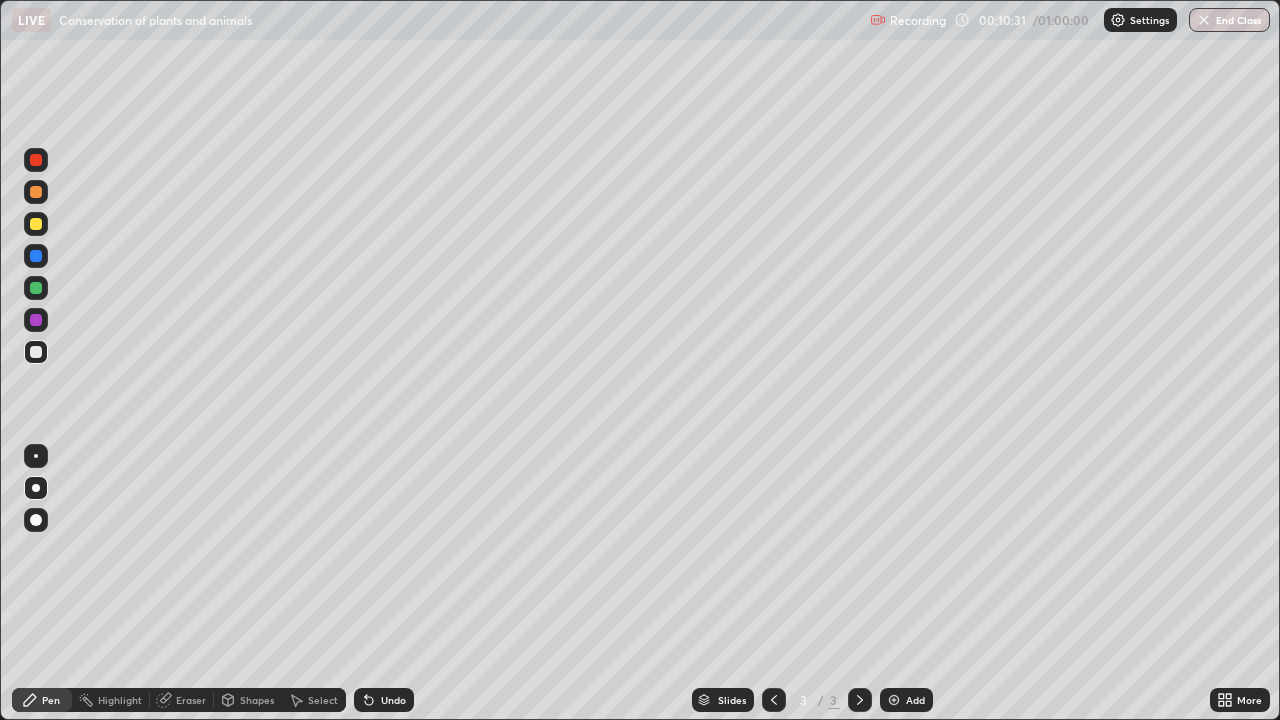 click at bounding box center [36, 224] 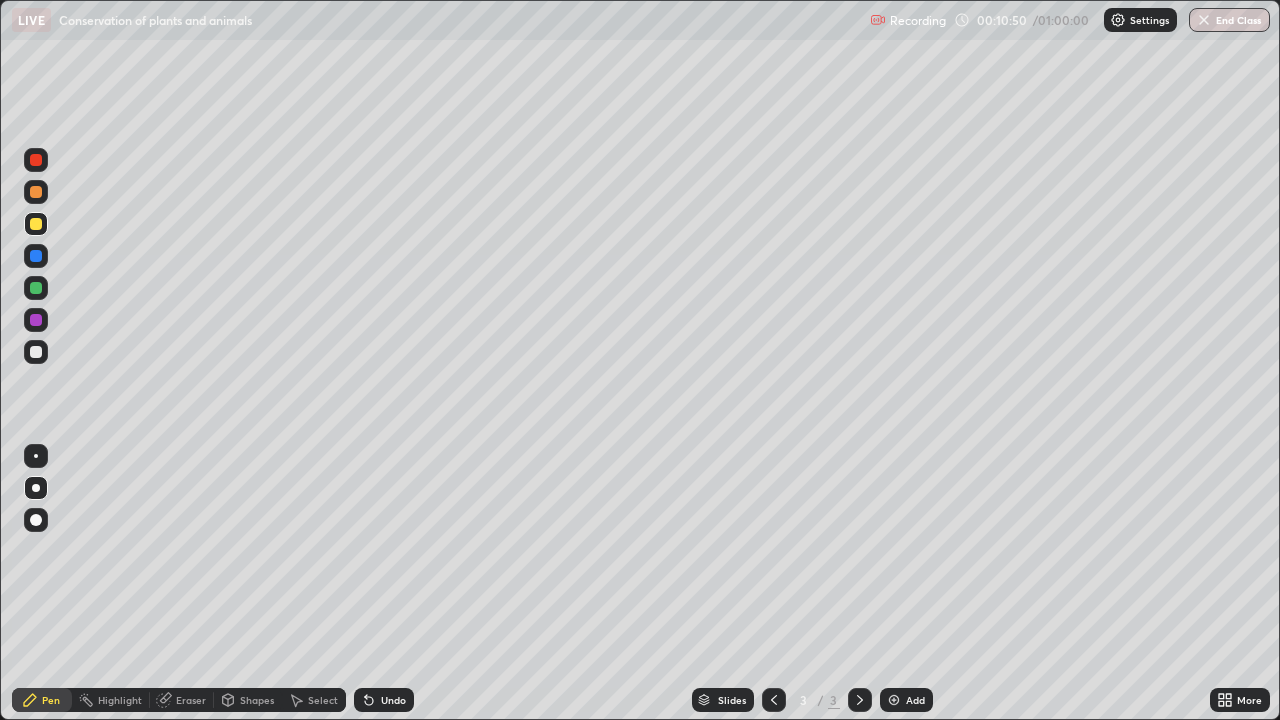 click at bounding box center [36, 352] 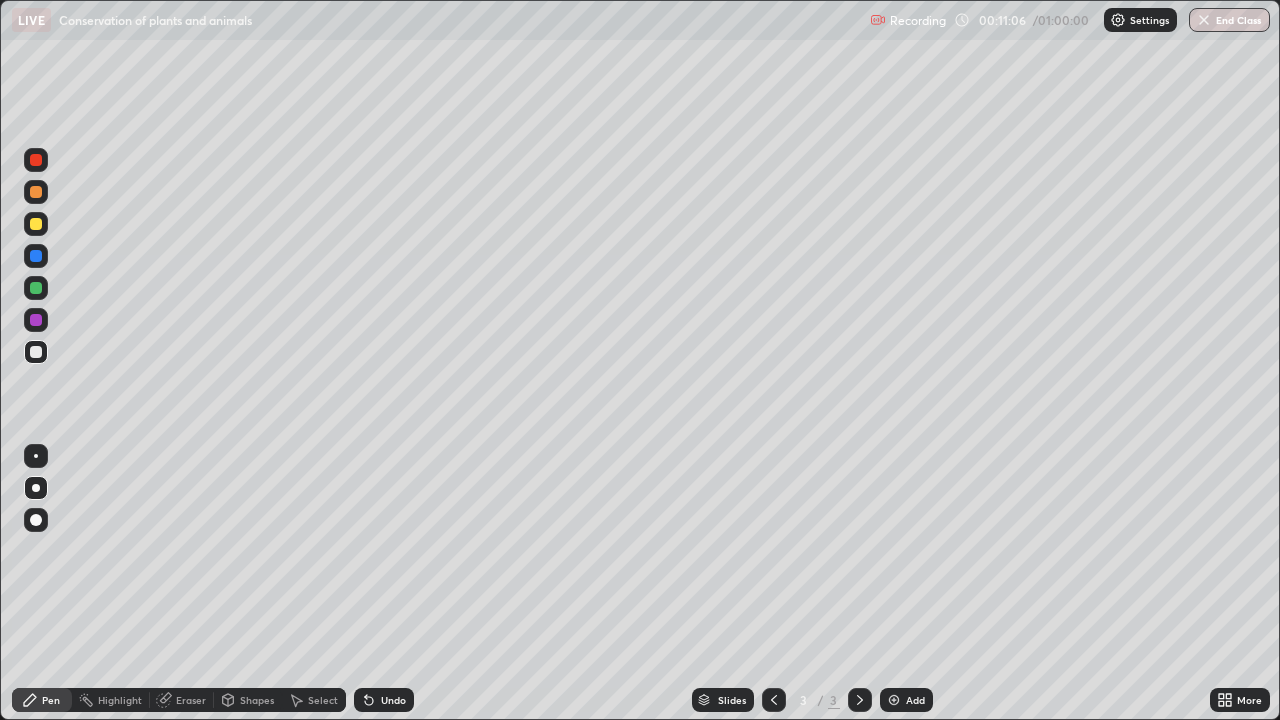 click on "Undo" at bounding box center [393, 700] 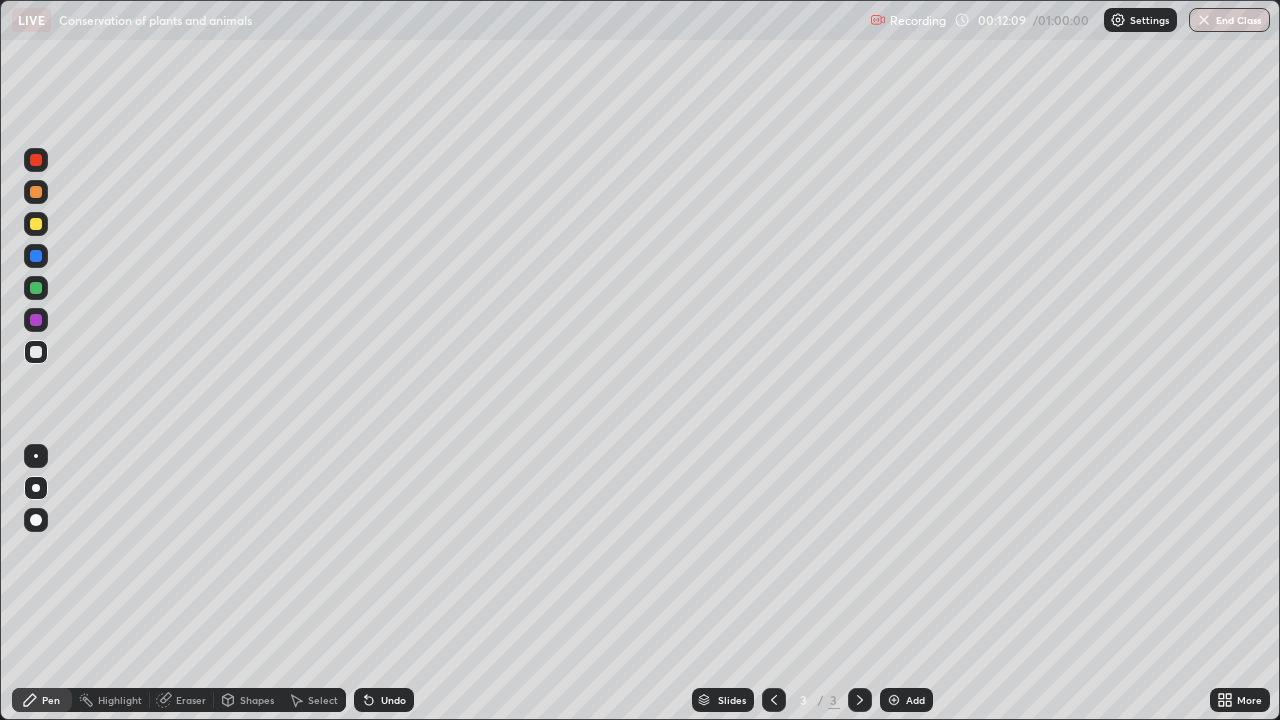 click at bounding box center [36, 224] 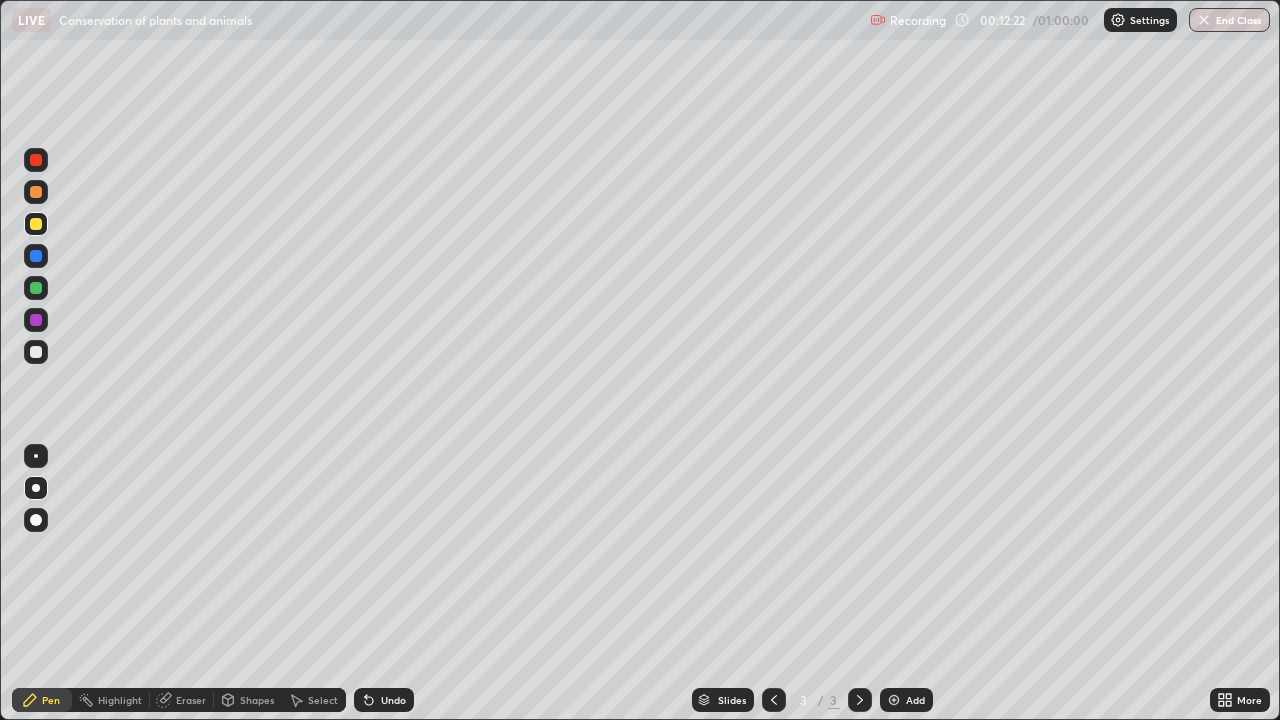 click at bounding box center [36, 288] 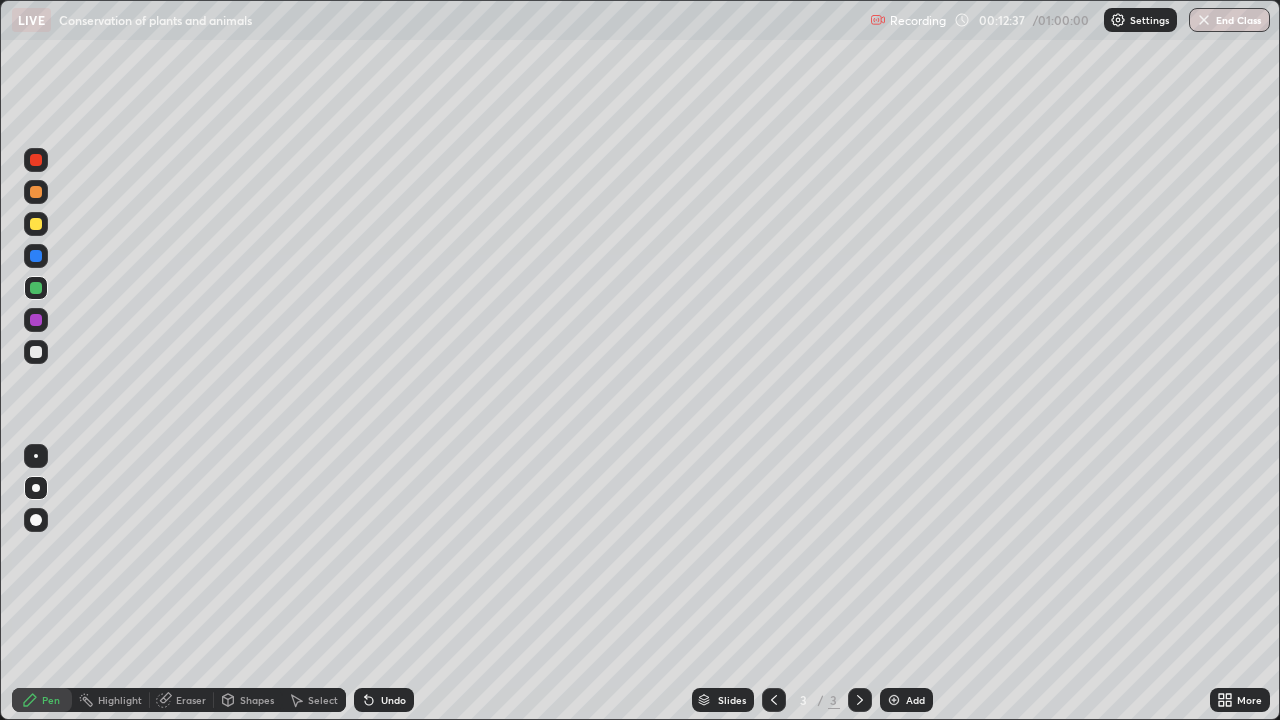 click at bounding box center [36, 352] 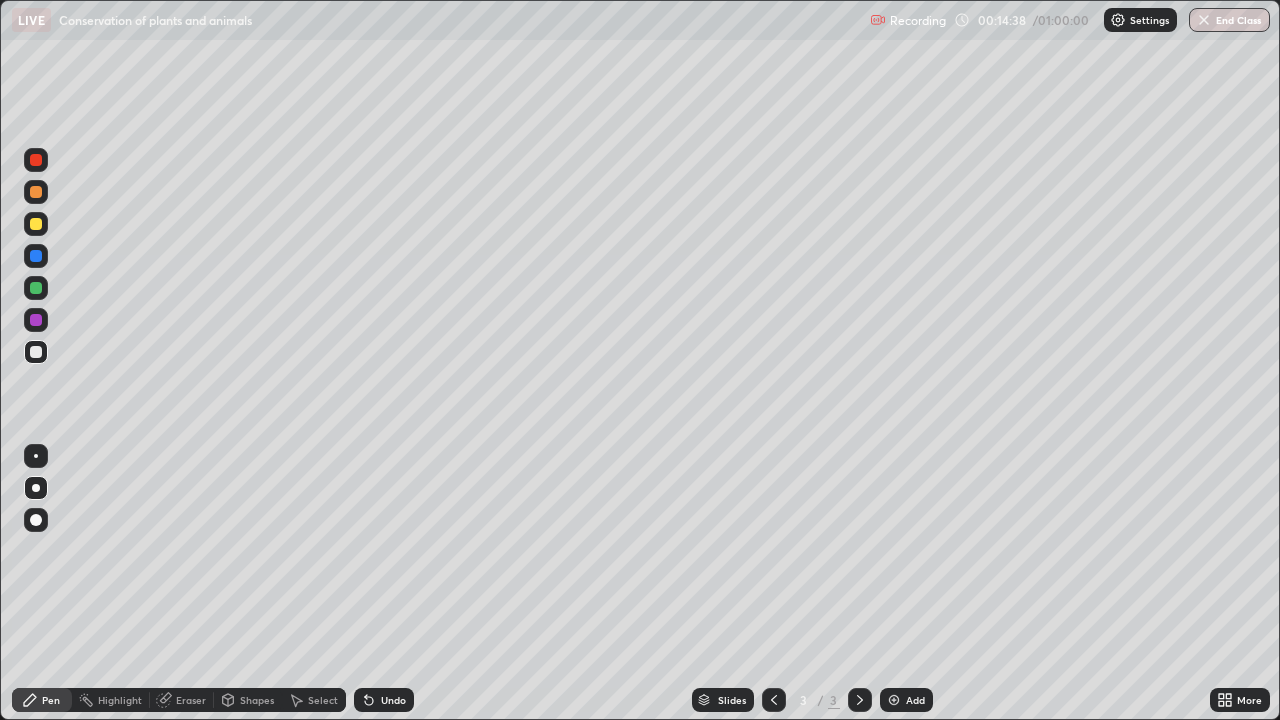 click on "Eraser" at bounding box center [191, 700] 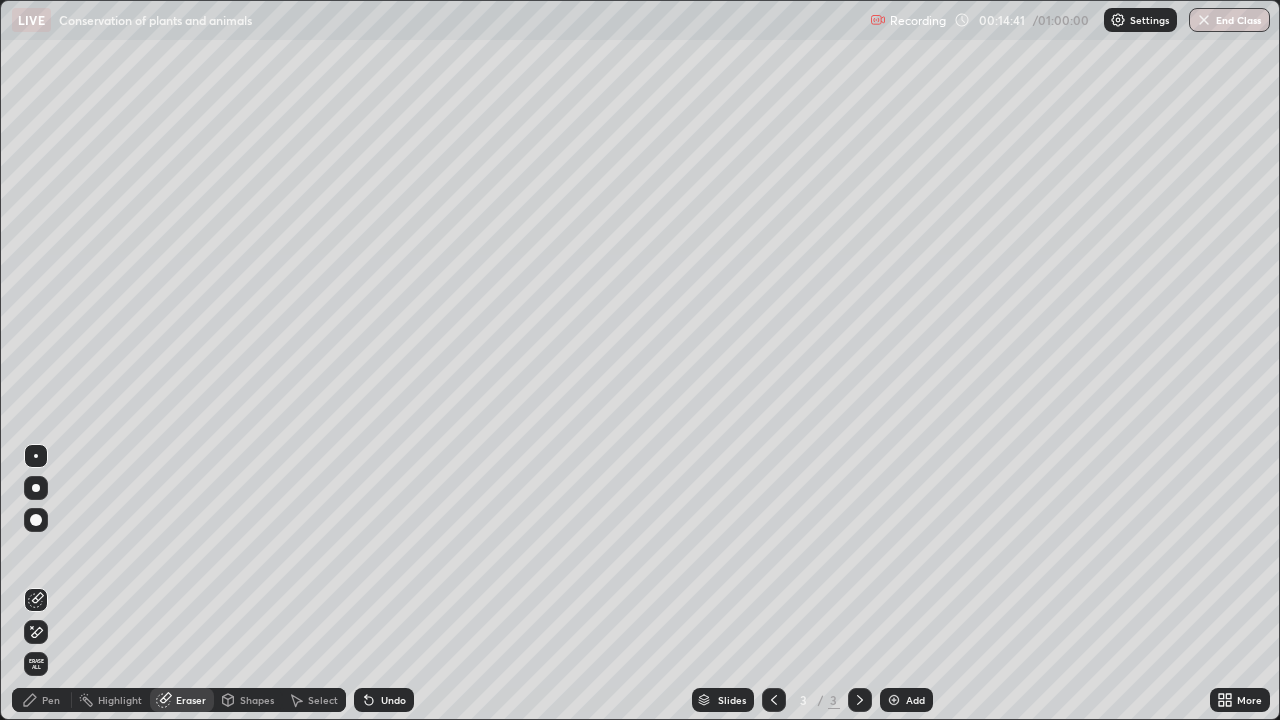 click on "Pen" at bounding box center (42, 700) 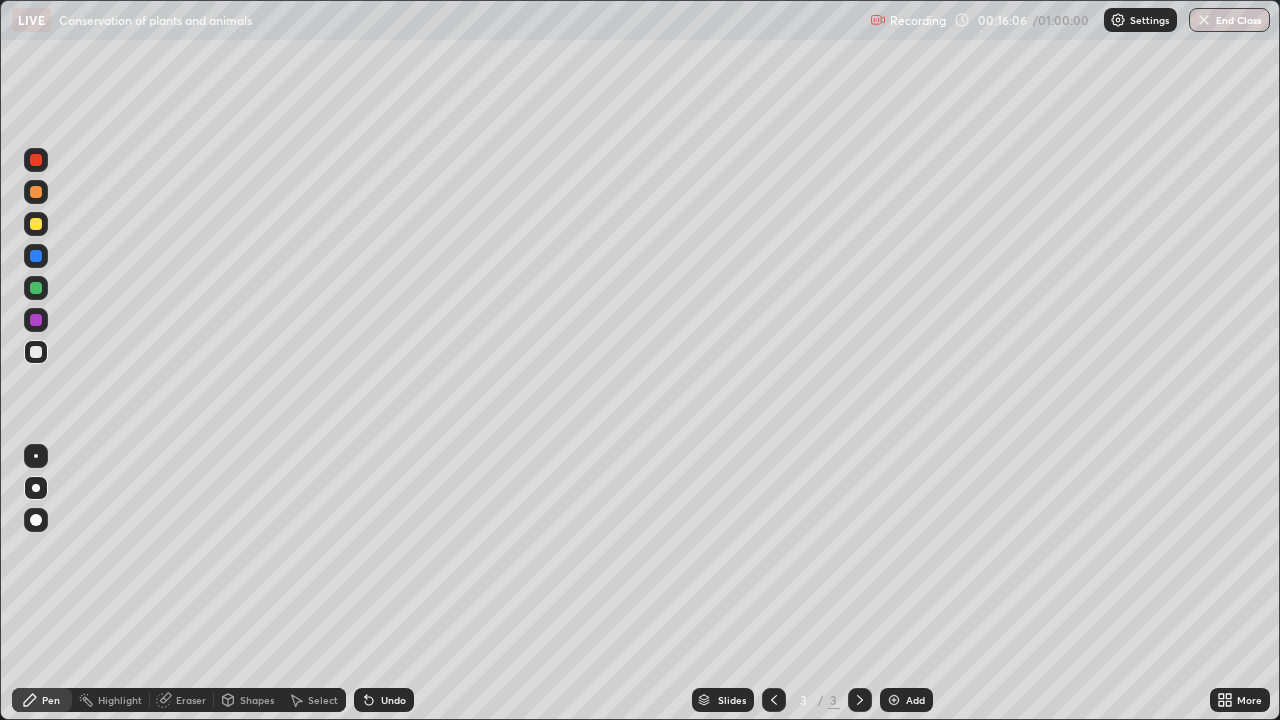 click at bounding box center [36, 224] 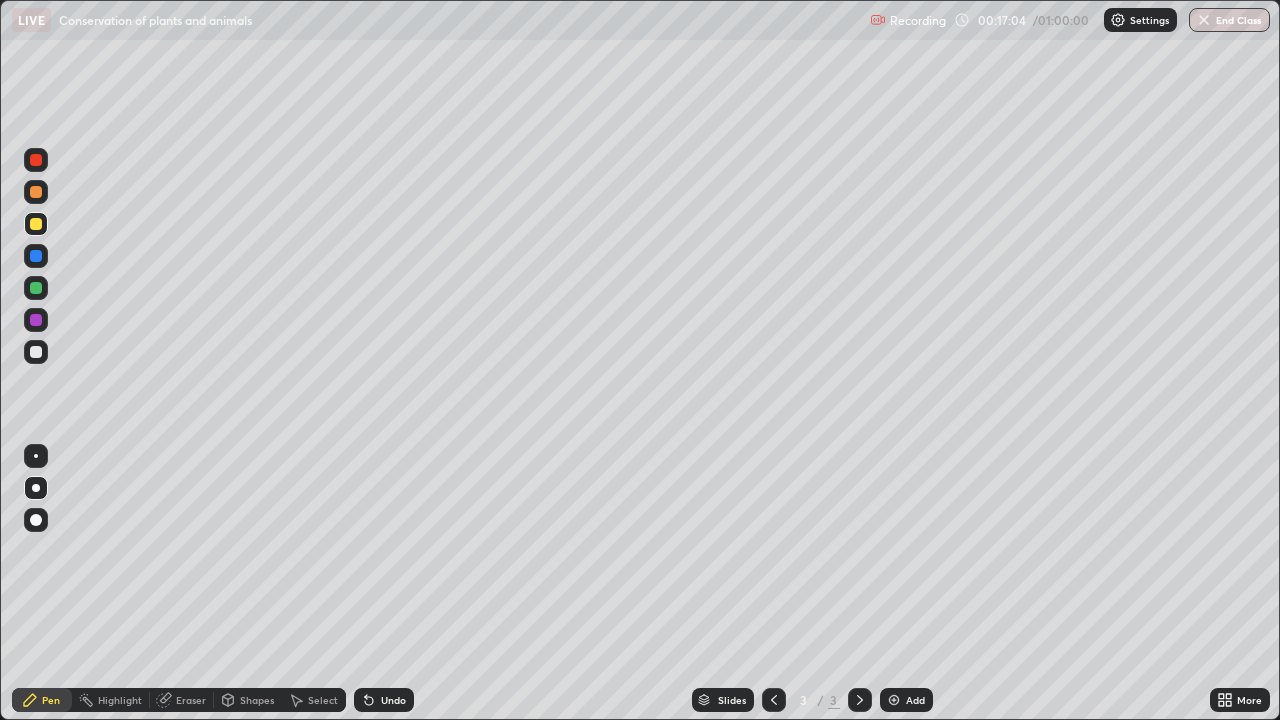 click at bounding box center [36, 288] 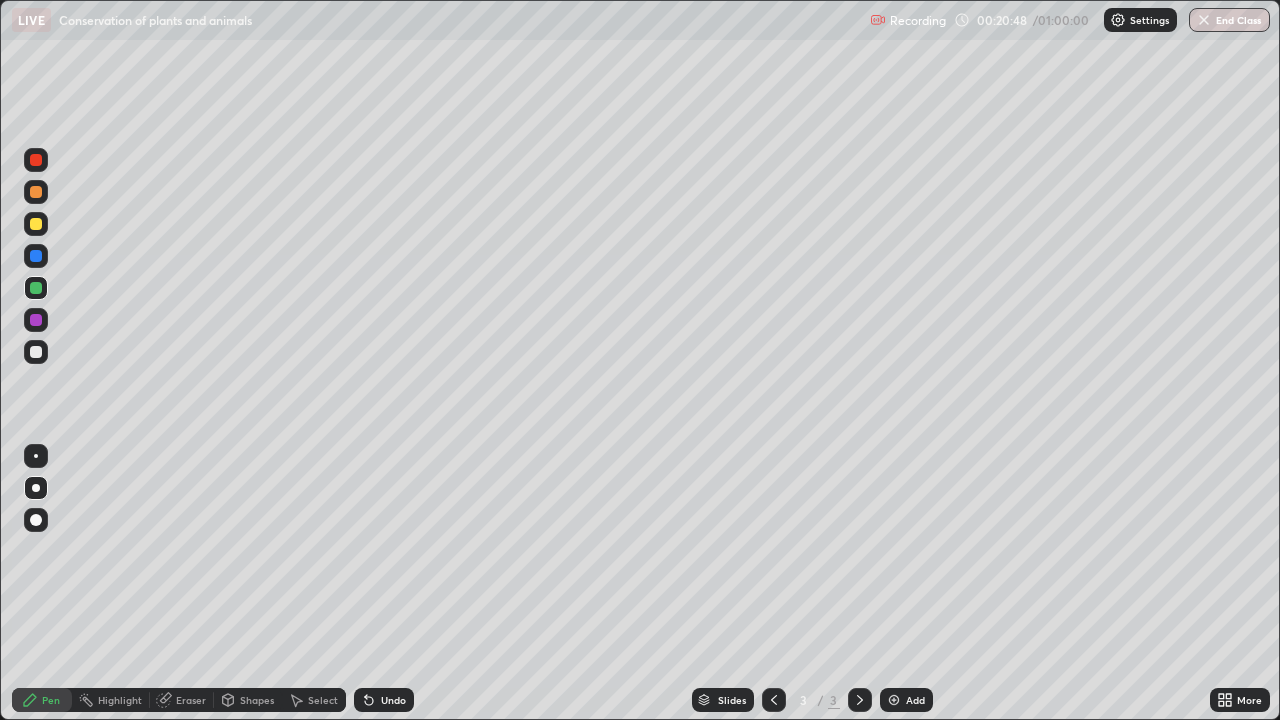 click at bounding box center (36, 288) 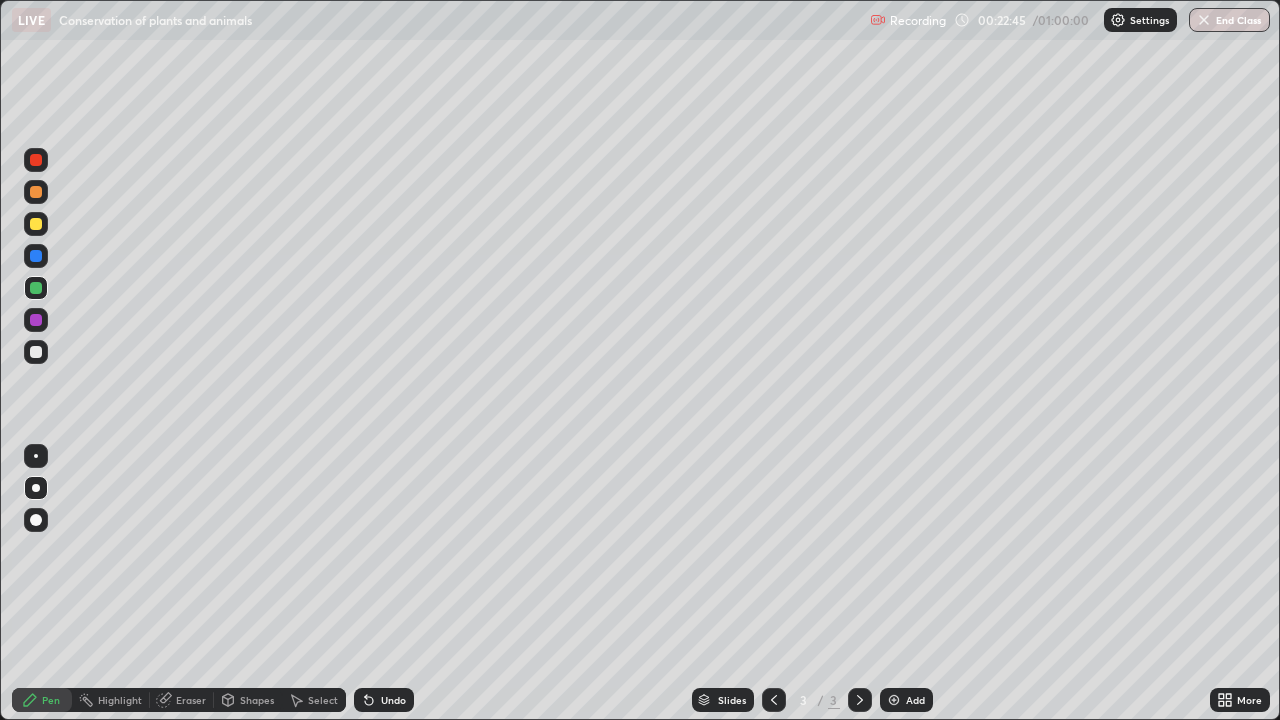 click at bounding box center (36, 352) 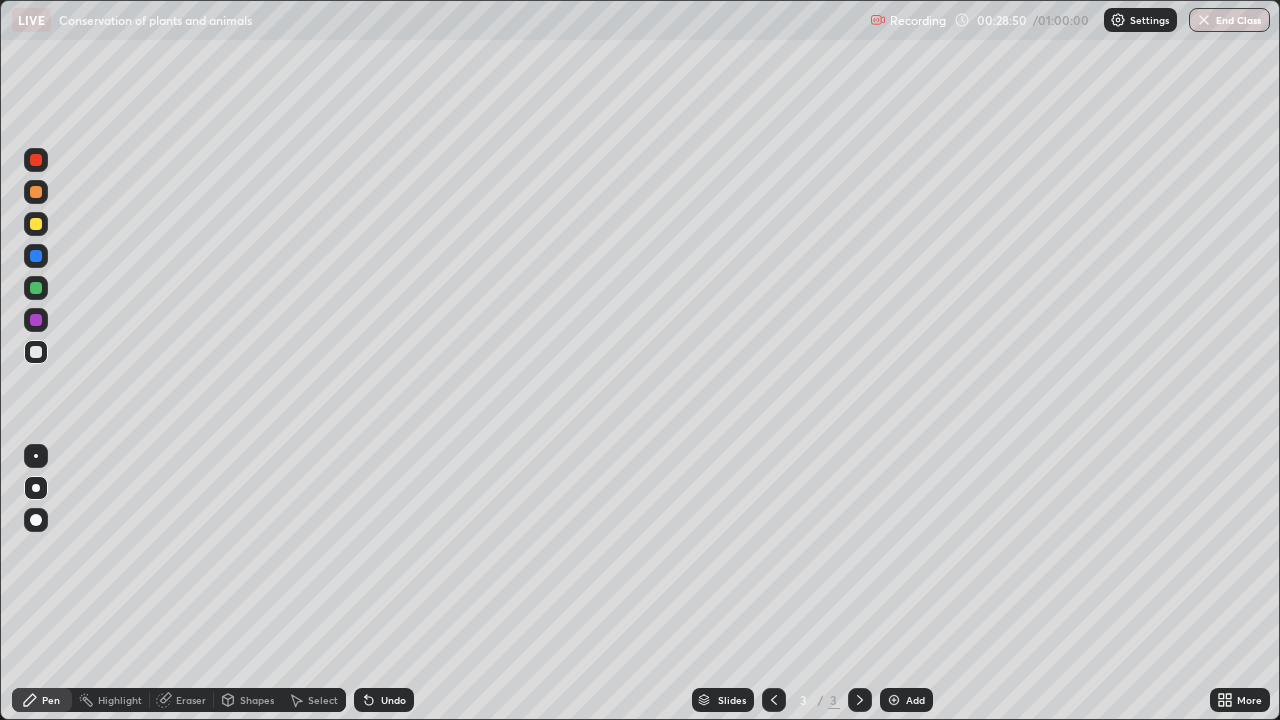 click on "Add" at bounding box center (915, 700) 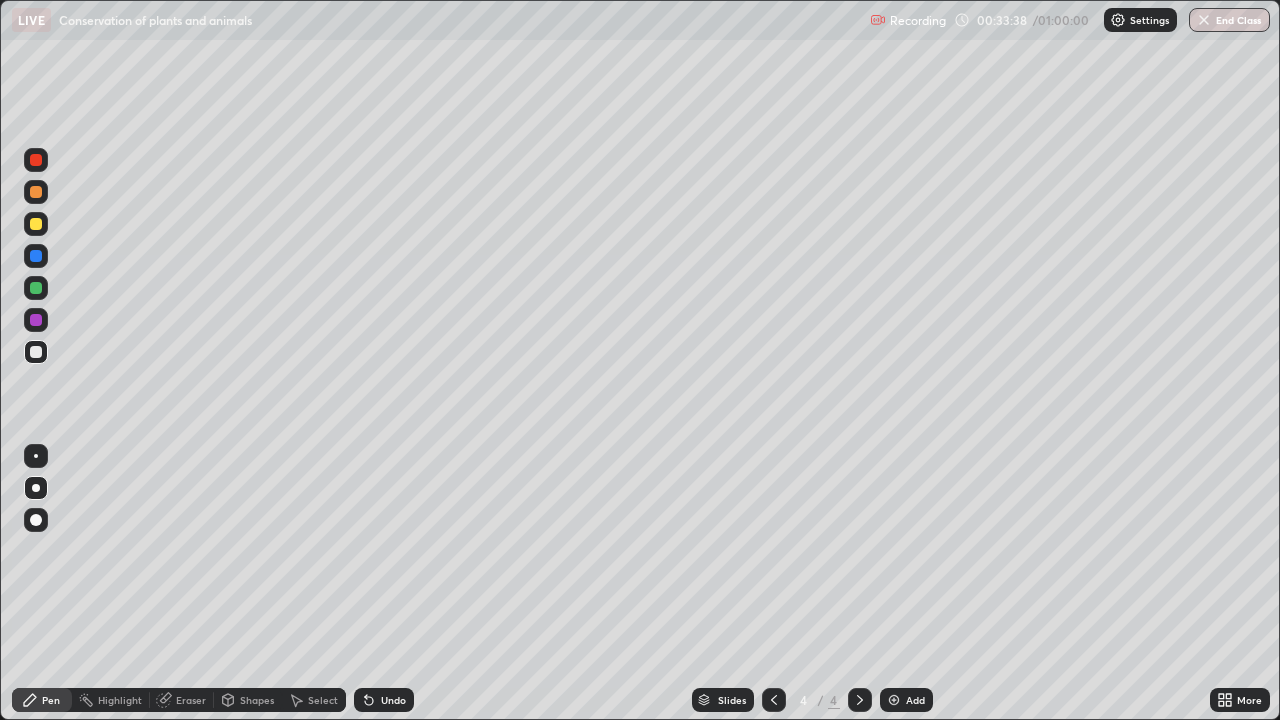 click at bounding box center [36, 224] 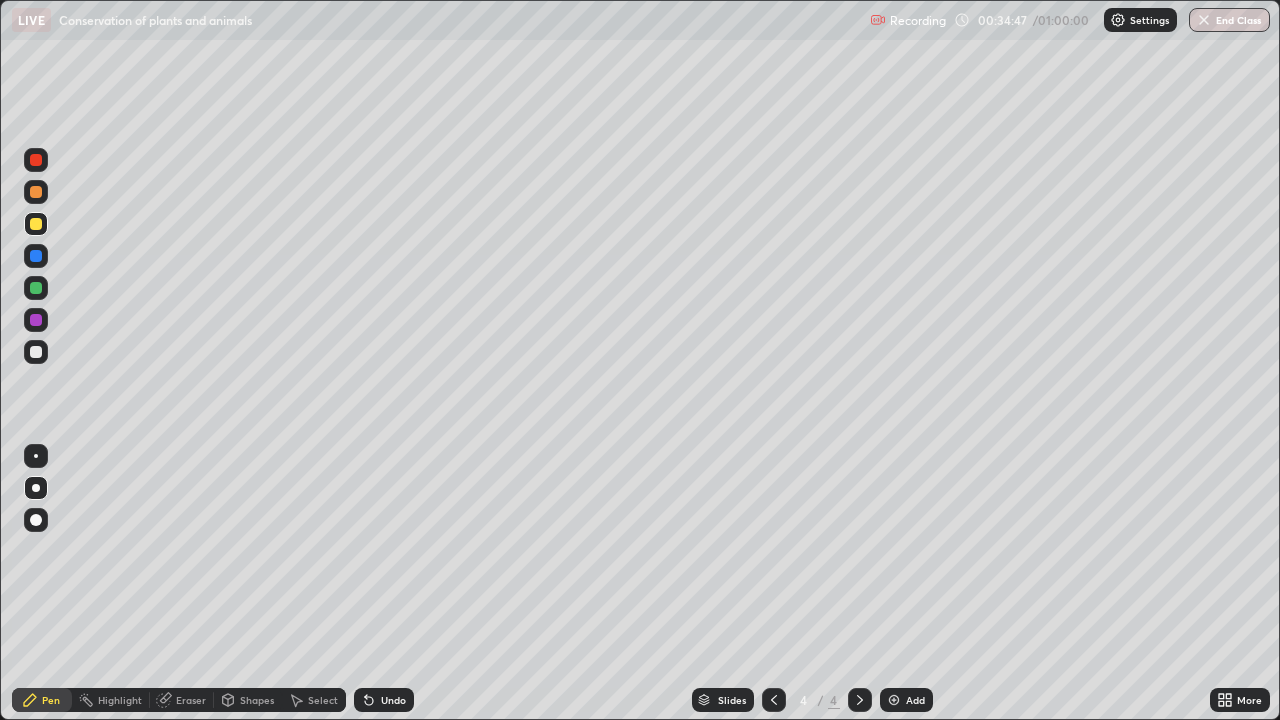 click on "Undo" at bounding box center [393, 700] 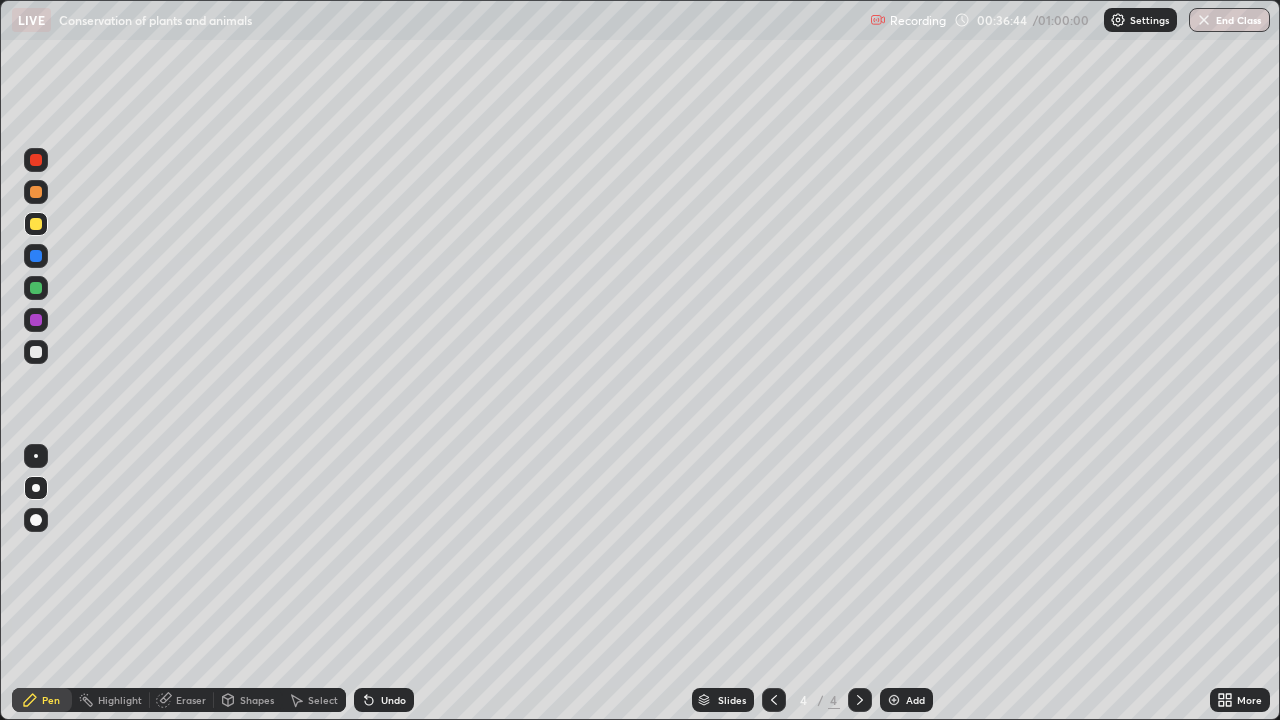 click at bounding box center [36, 288] 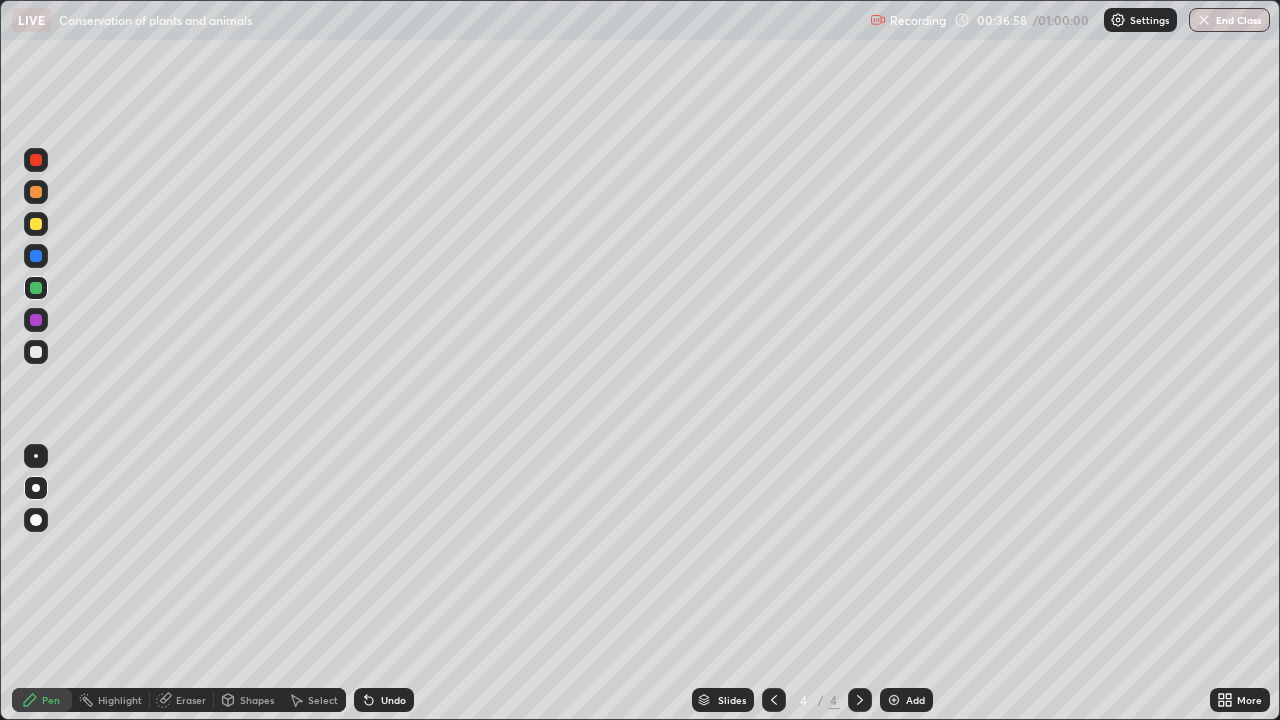 click at bounding box center (36, 352) 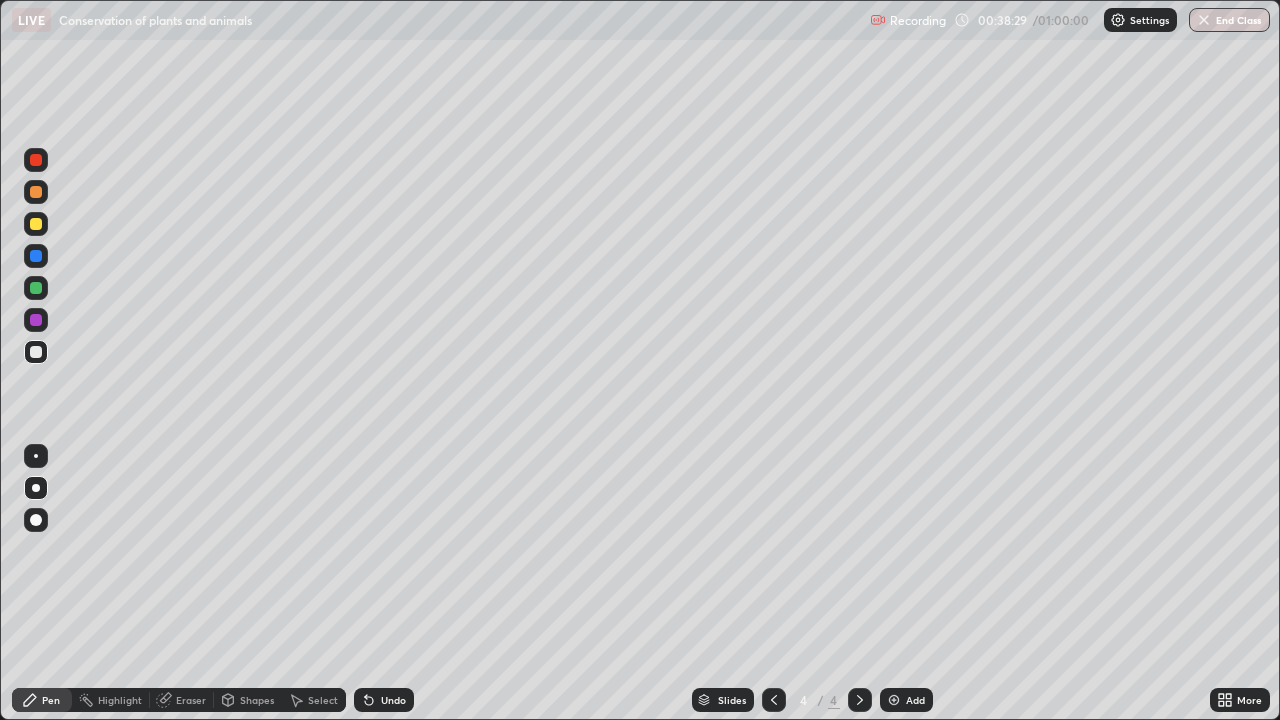 click at bounding box center (36, 224) 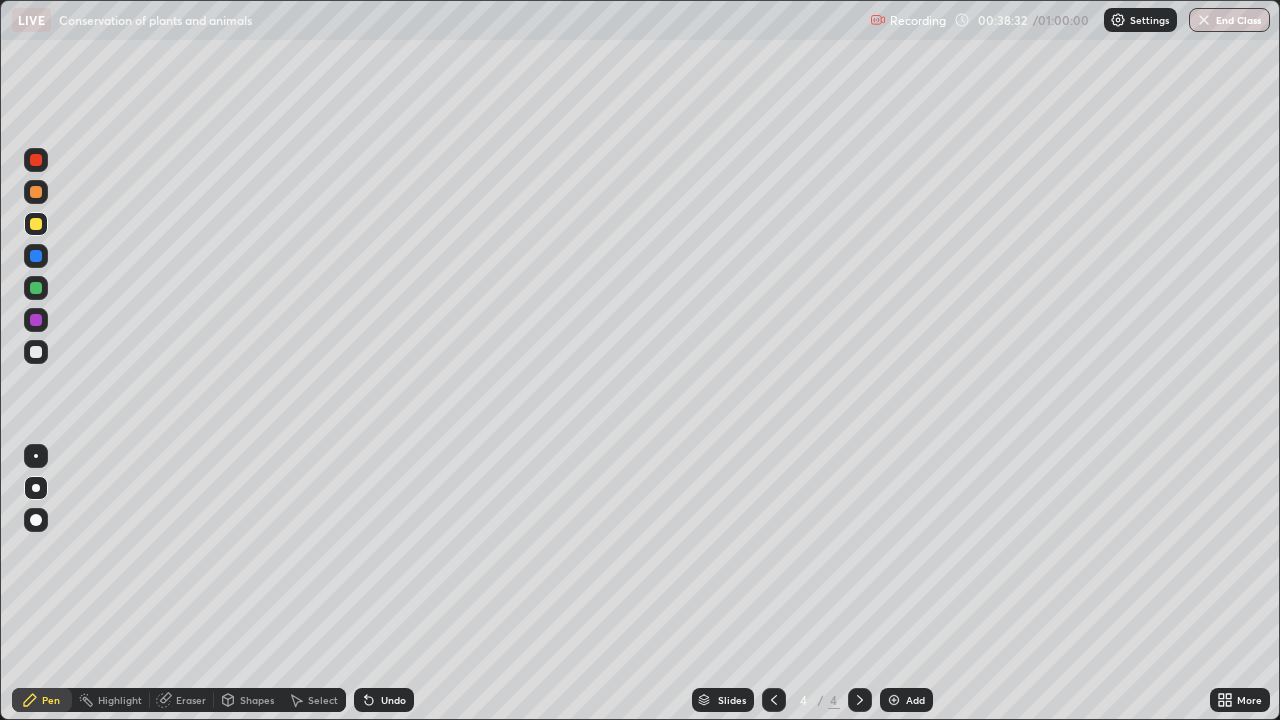 click on "Undo" at bounding box center [393, 700] 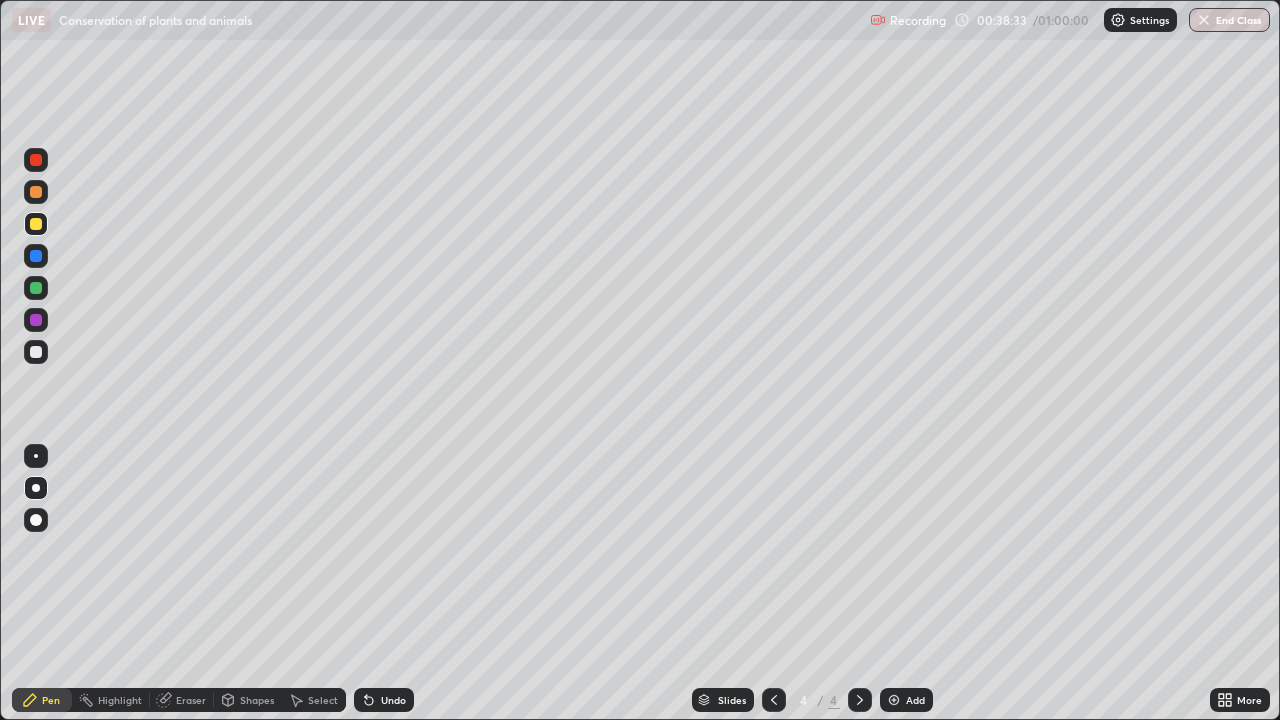 click on "Undo" at bounding box center [393, 700] 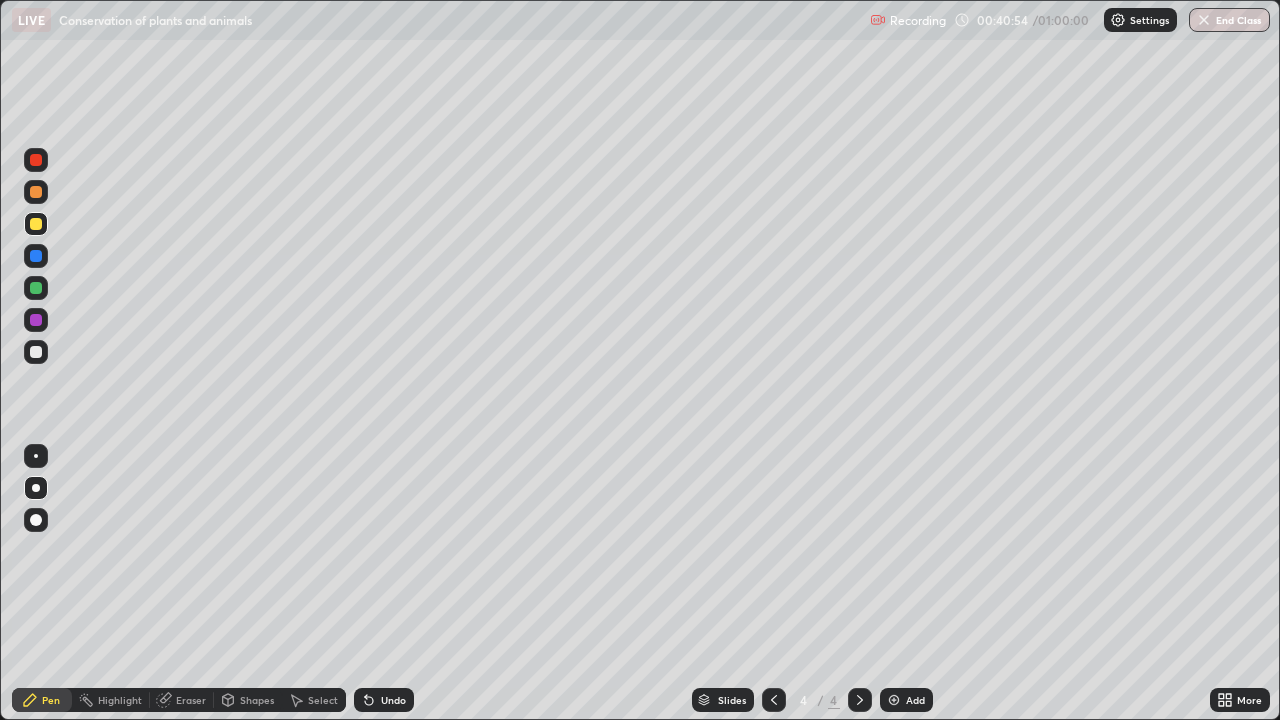 click on "Add" at bounding box center [906, 700] 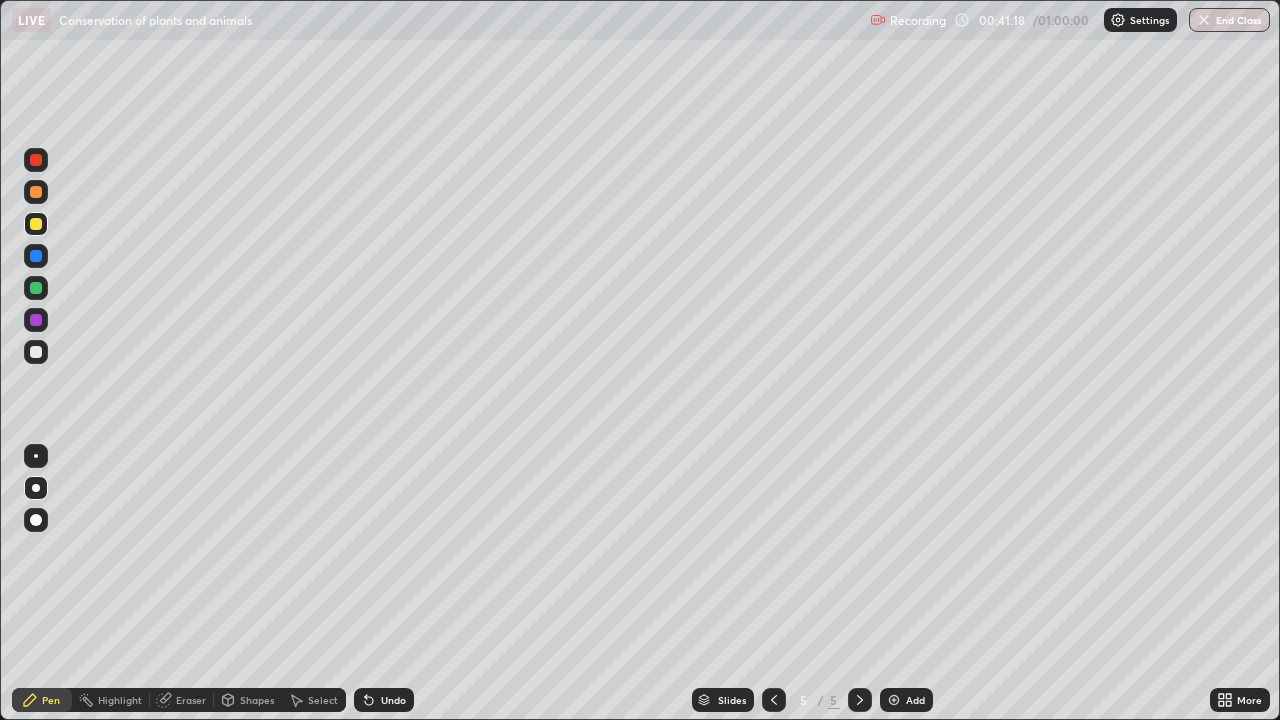 click at bounding box center (36, 352) 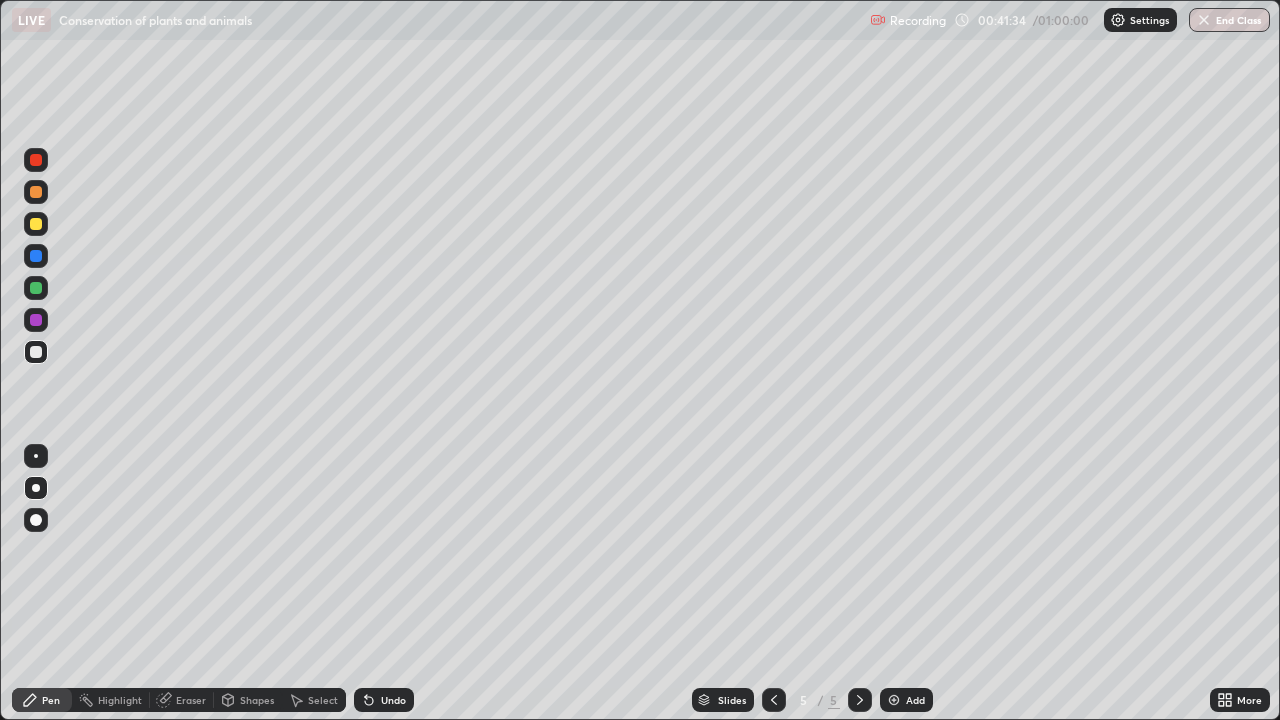 click 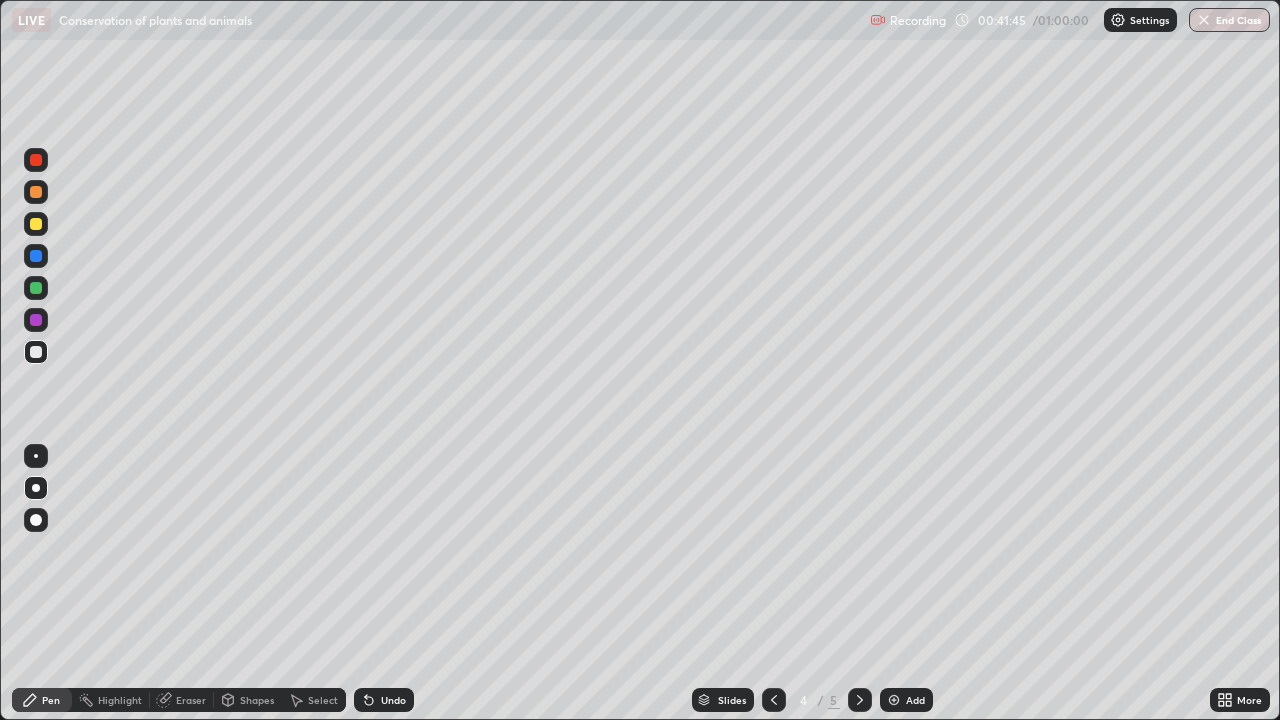 click 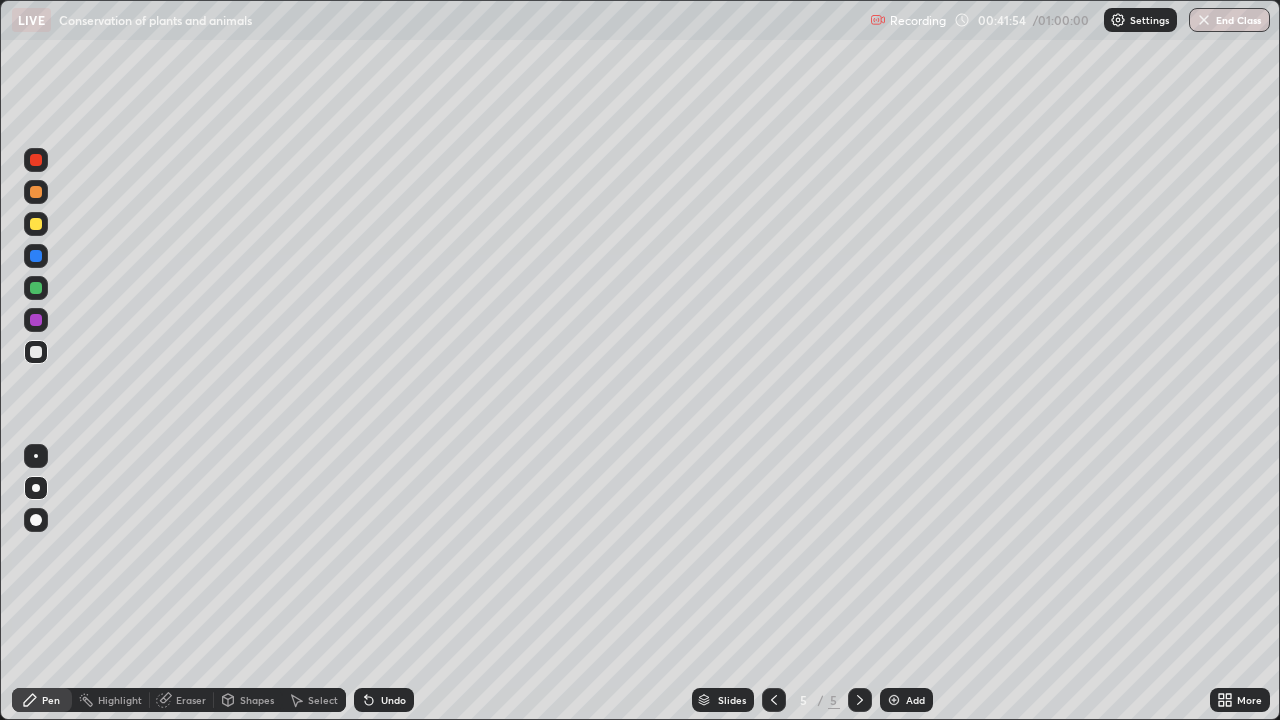 click at bounding box center (36, 192) 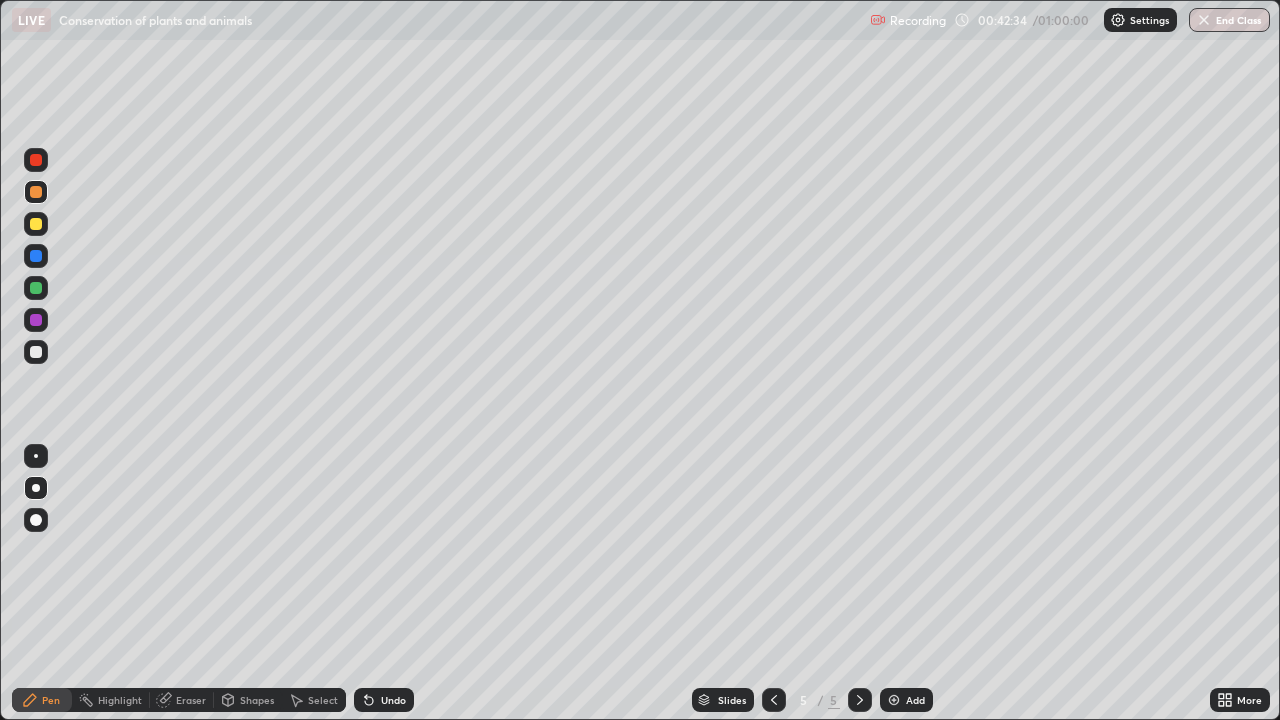 click at bounding box center [36, 352] 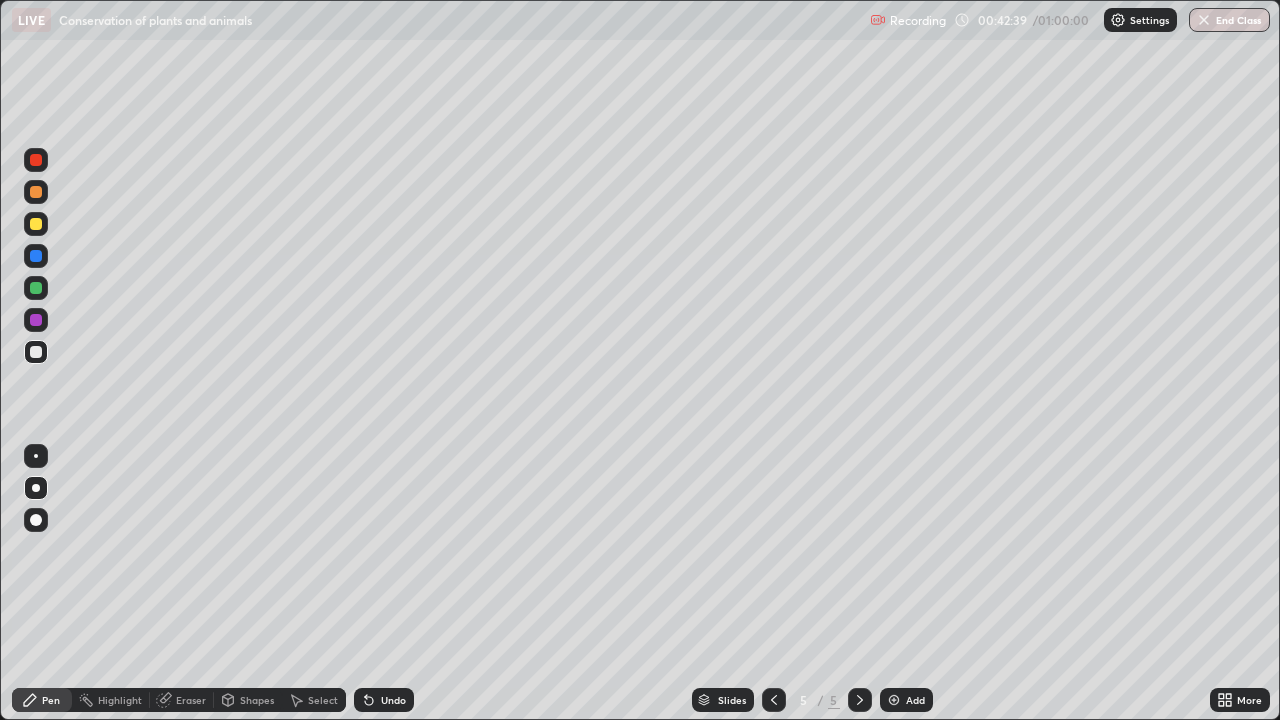 click on "Undo" at bounding box center (393, 700) 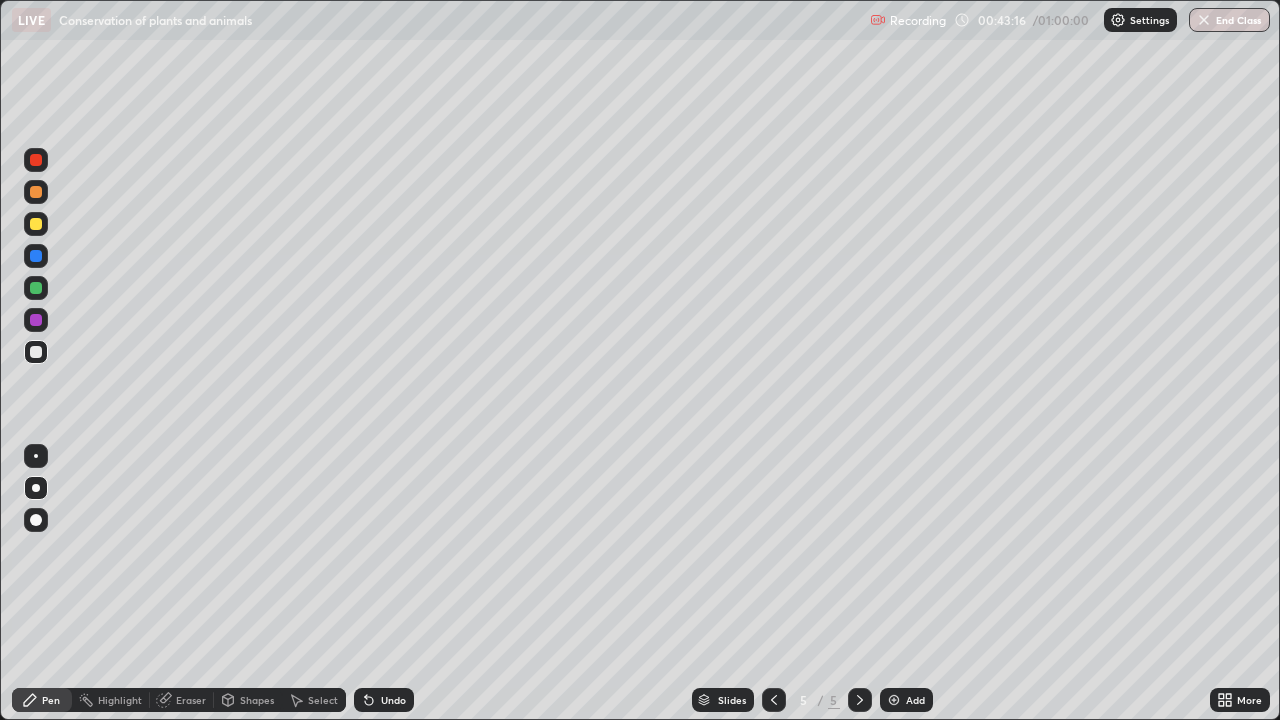 click at bounding box center (36, 224) 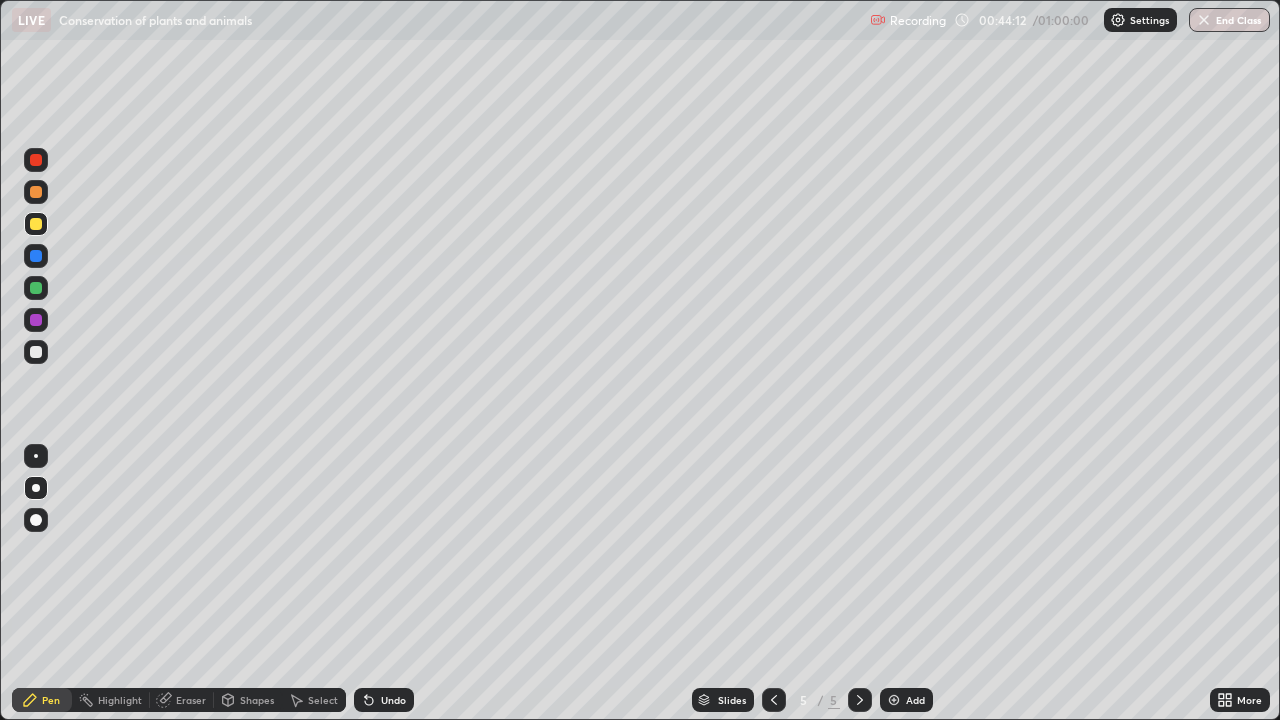 click at bounding box center [36, 288] 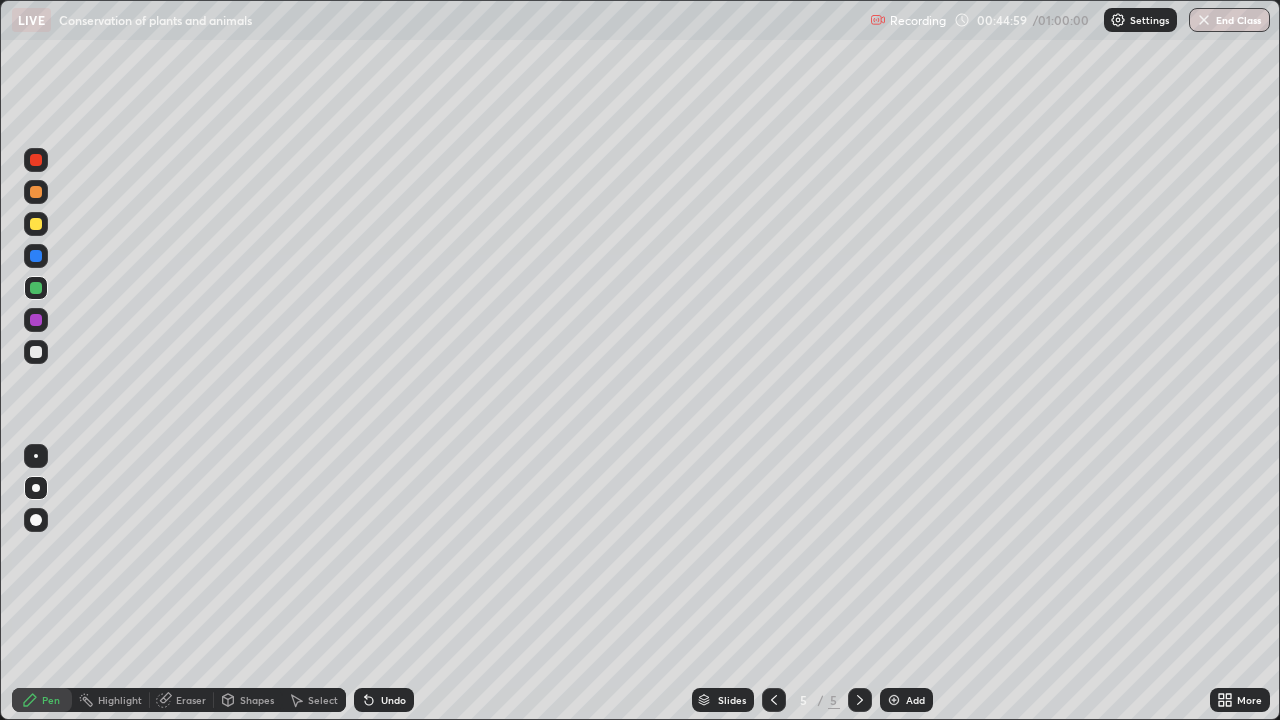 click on "Eraser" at bounding box center [191, 700] 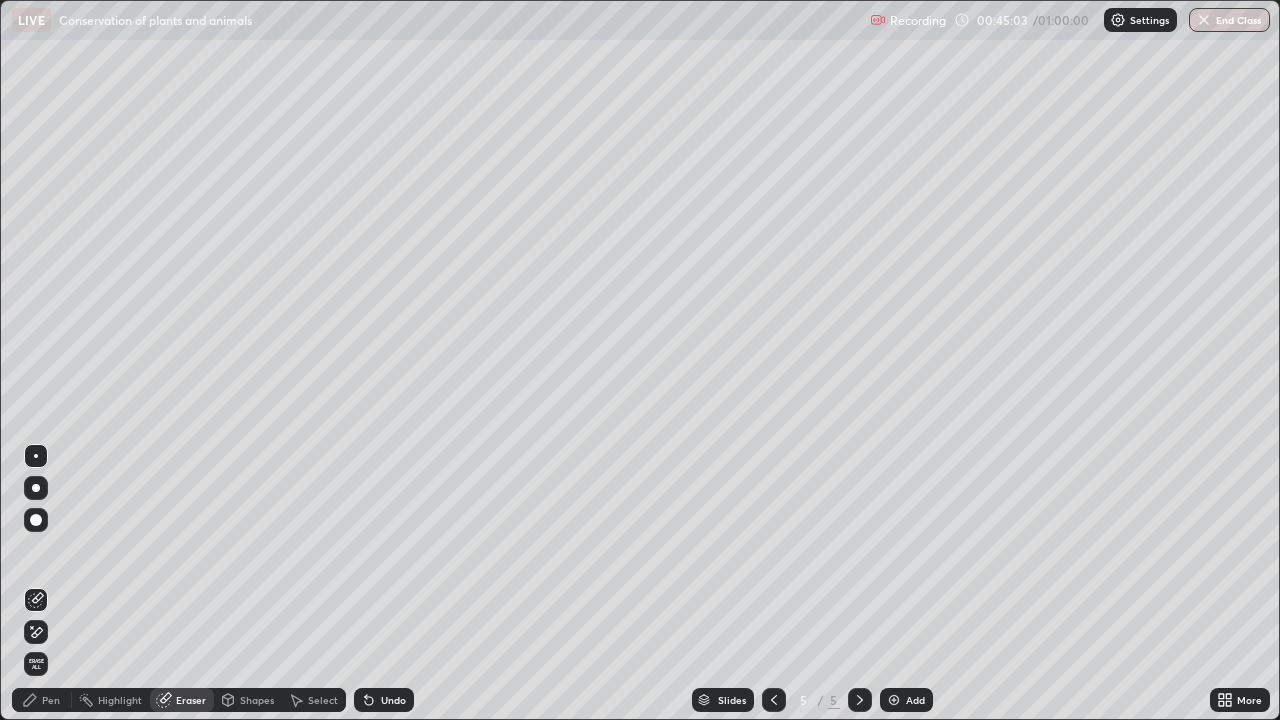 click on "Pen" at bounding box center (42, 700) 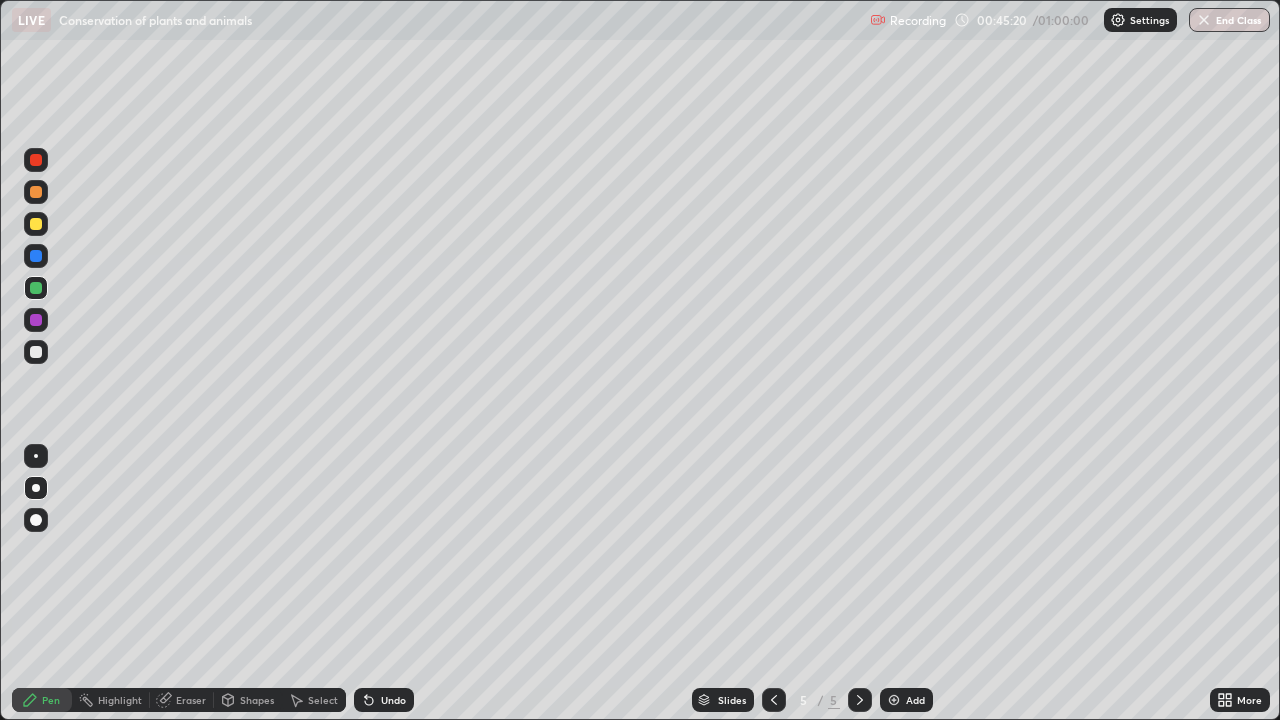 click at bounding box center (36, 224) 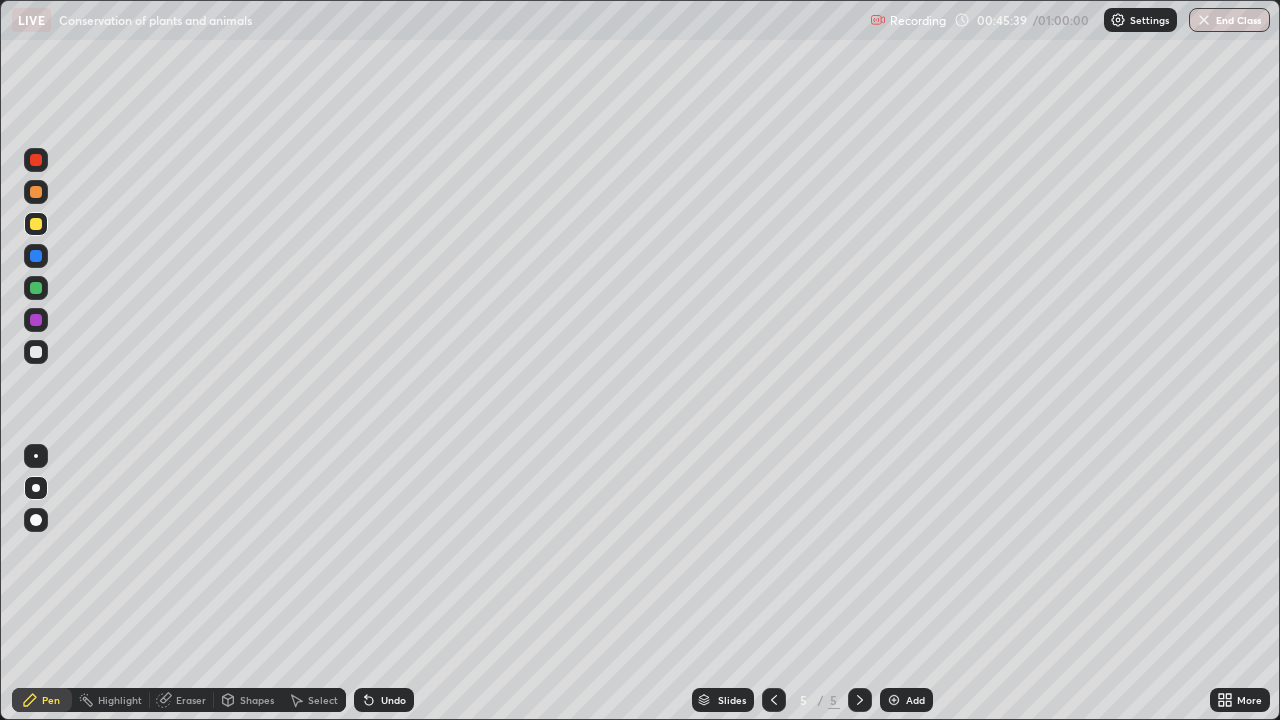 click at bounding box center [36, 192] 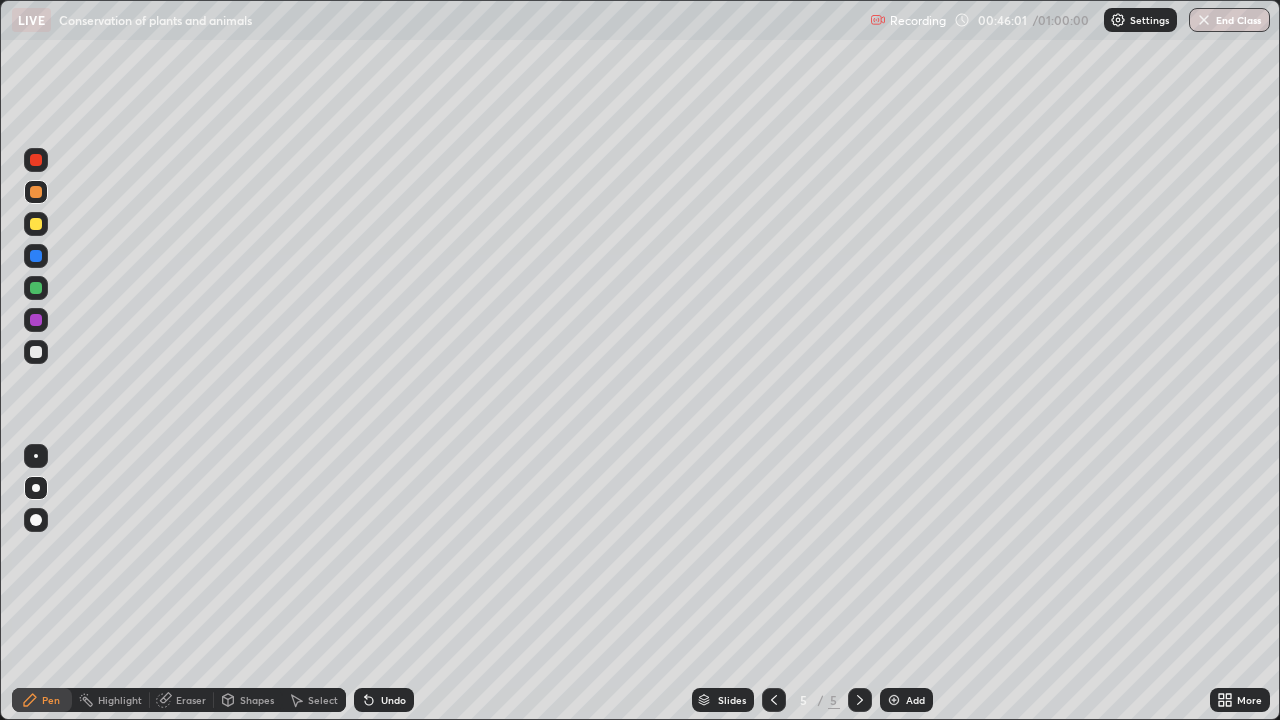 click at bounding box center (36, 352) 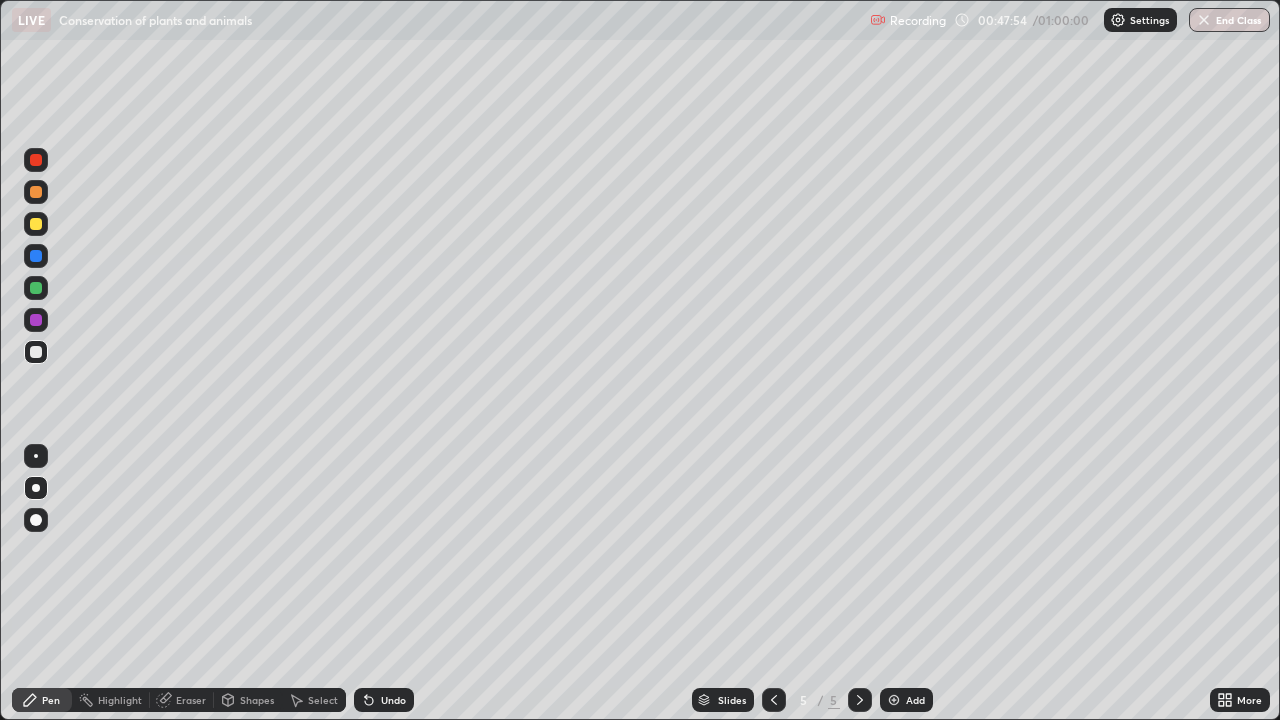 click on "Undo" at bounding box center (384, 700) 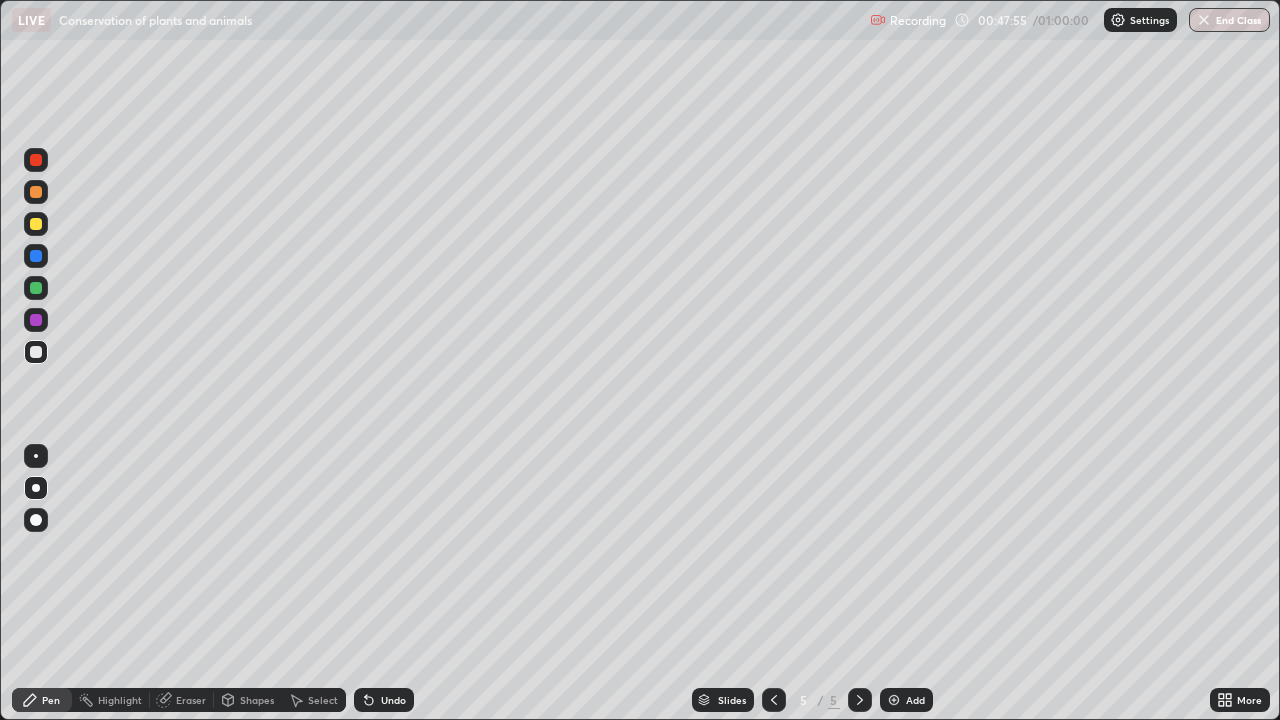 click on "Undo" at bounding box center (384, 700) 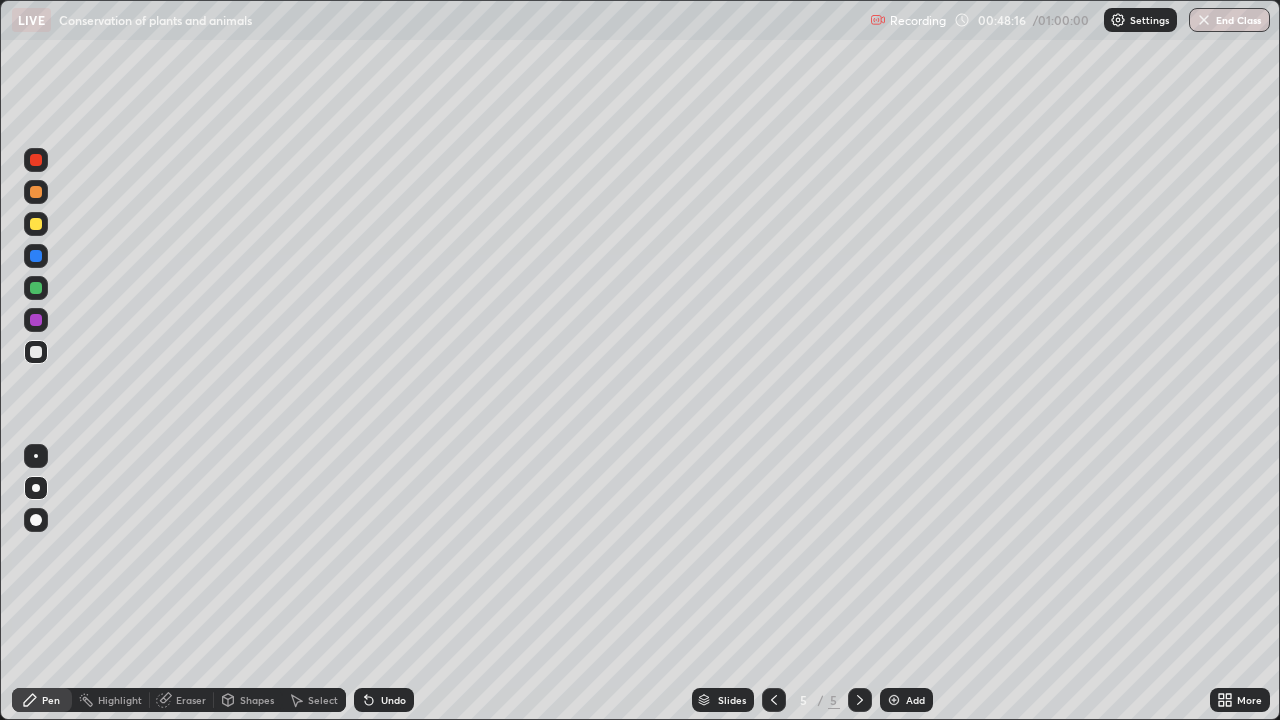 click at bounding box center [36, 224] 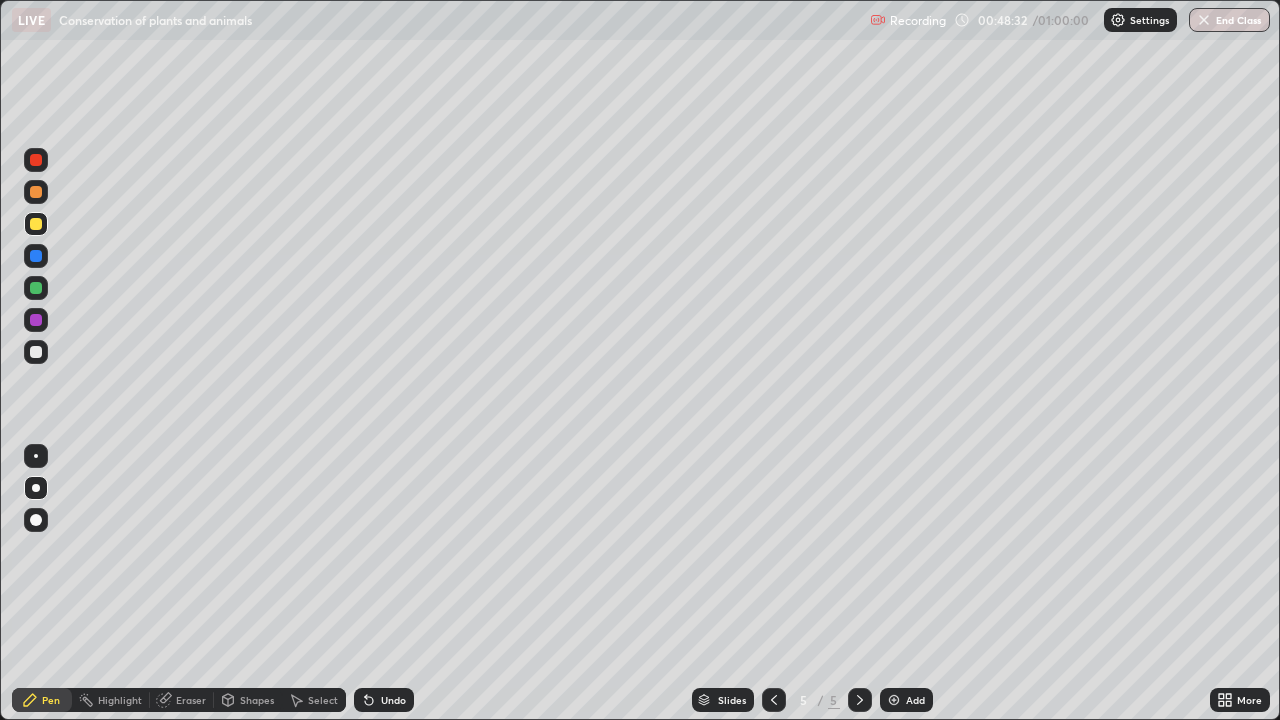 click at bounding box center (36, 352) 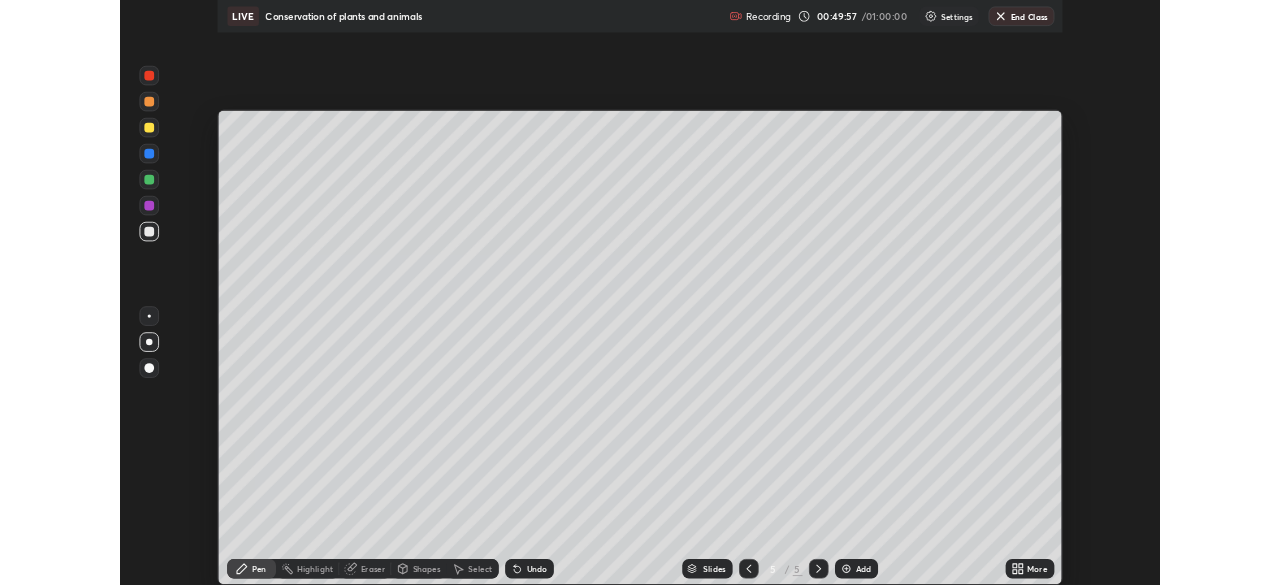 scroll, scrollTop: 585, scrollLeft: 1280, axis: both 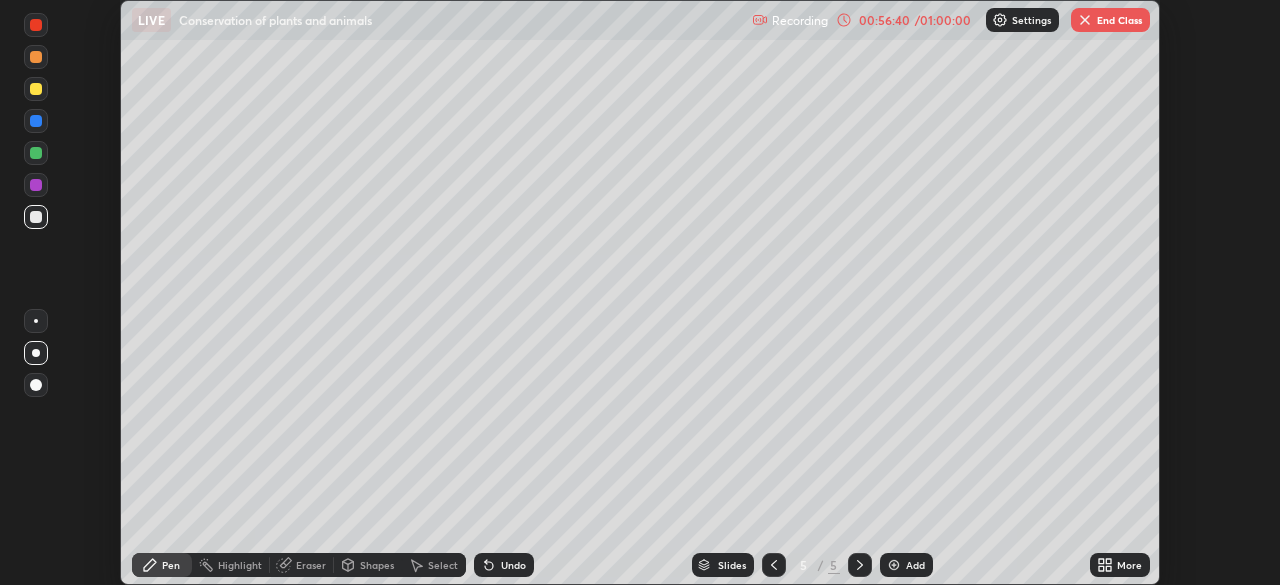 click 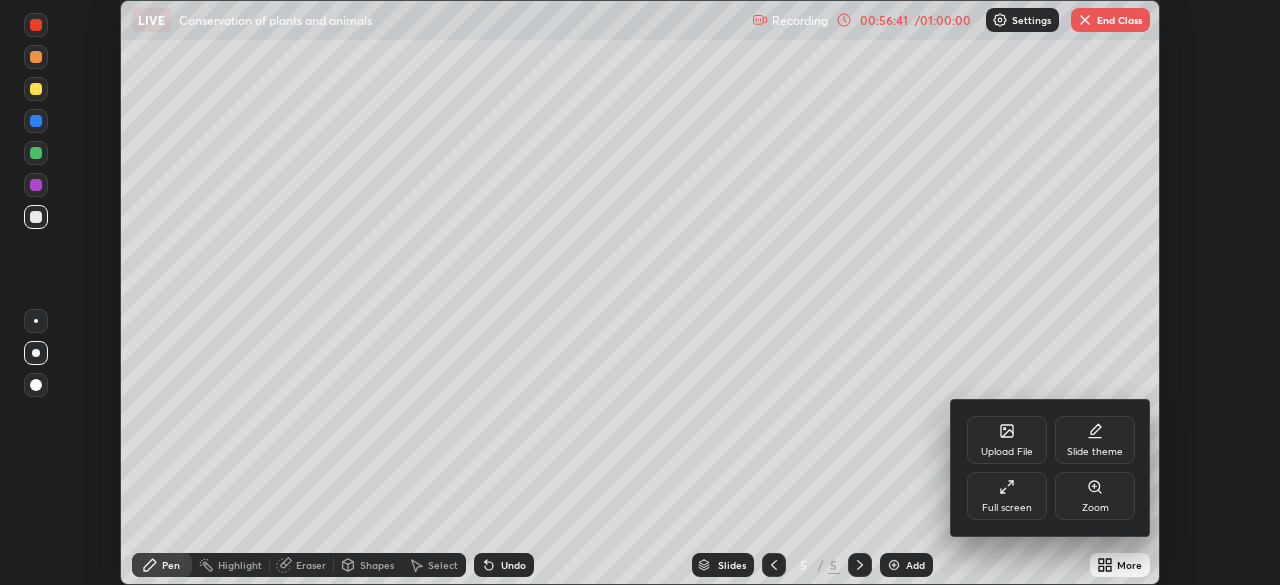 click on "Full screen" at bounding box center [1007, 508] 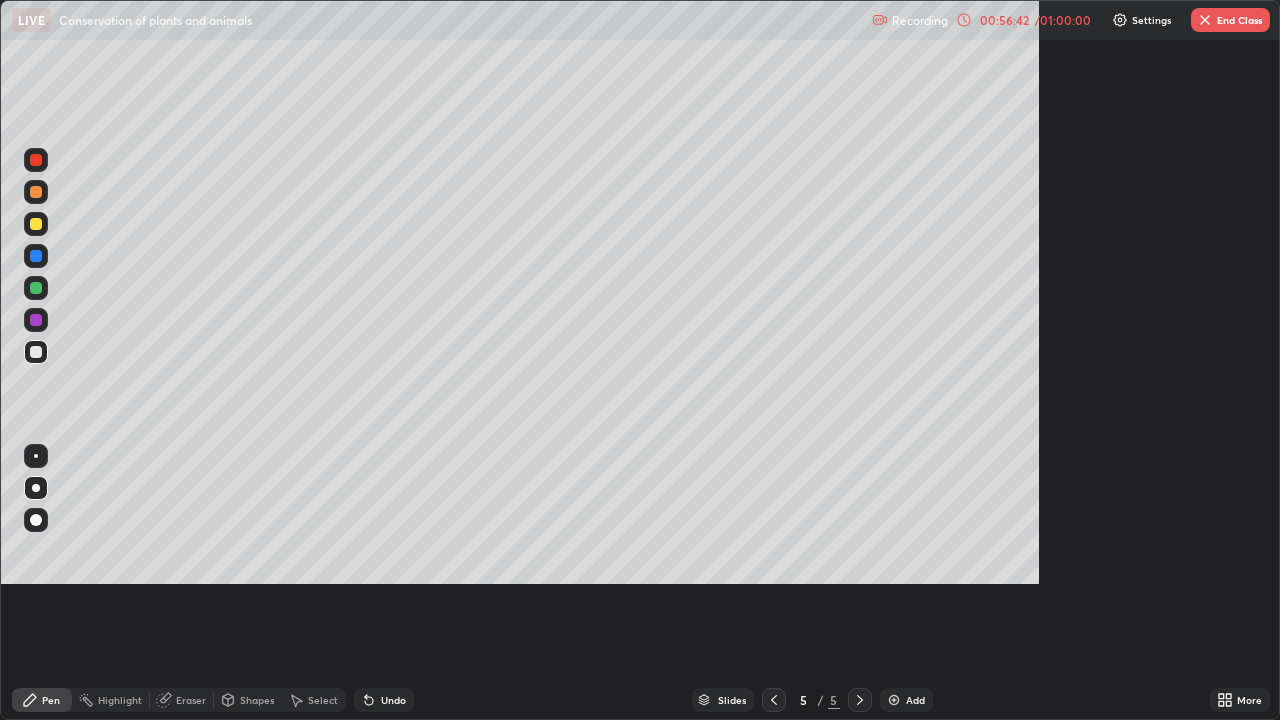 scroll, scrollTop: 99280, scrollLeft: 98720, axis: both 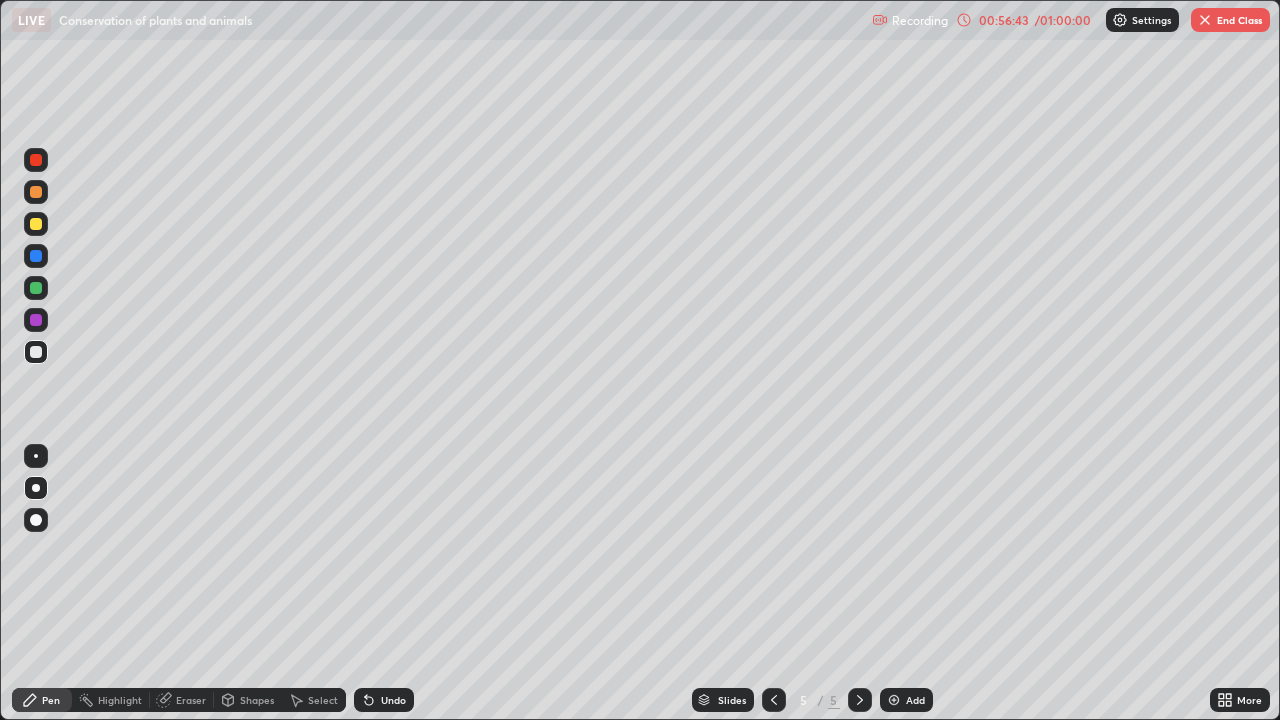 click on "End Class" at bounding box center [1230, 20] 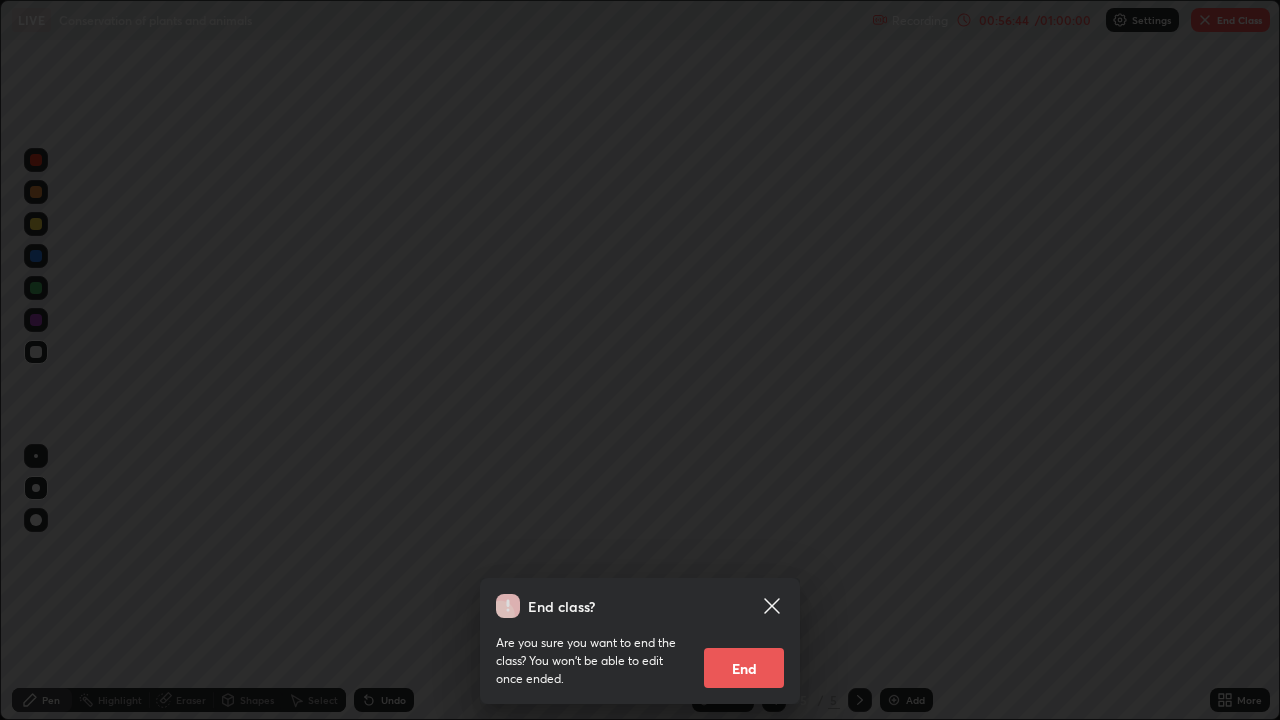 click on "End" at bounding box center (744, 668) 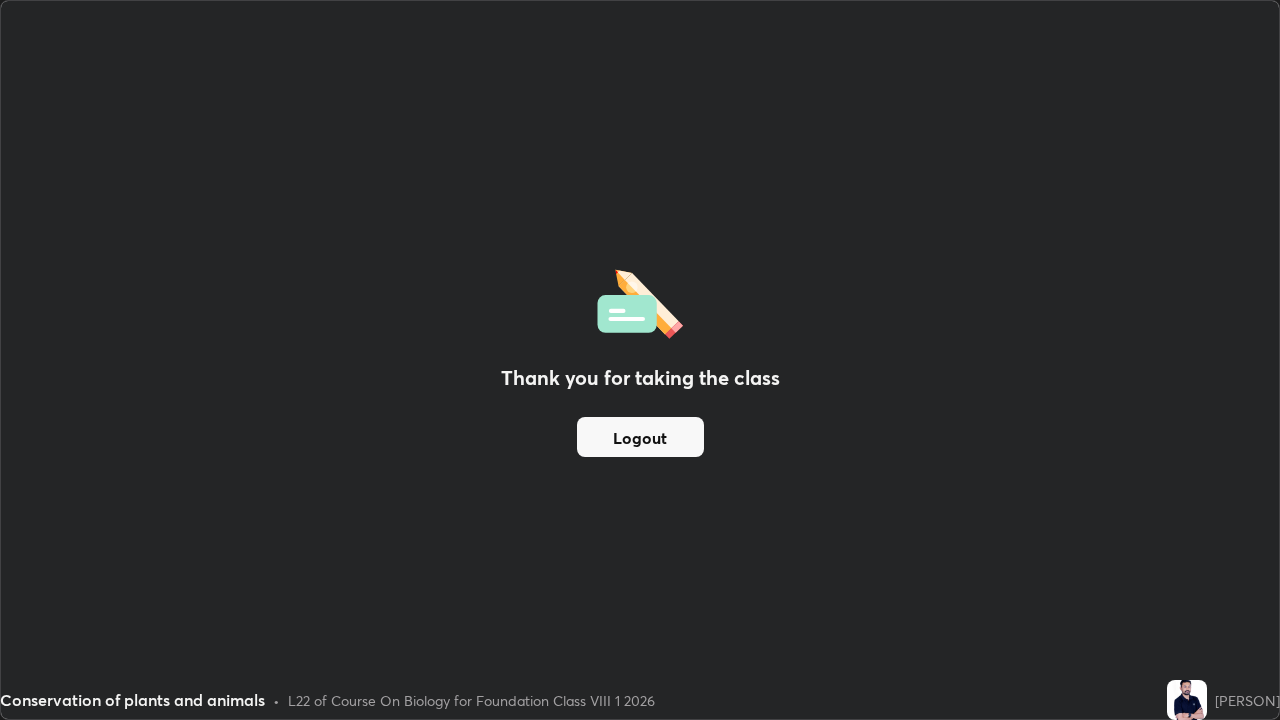 click on "Logout" at bounding box center [640, 437] 